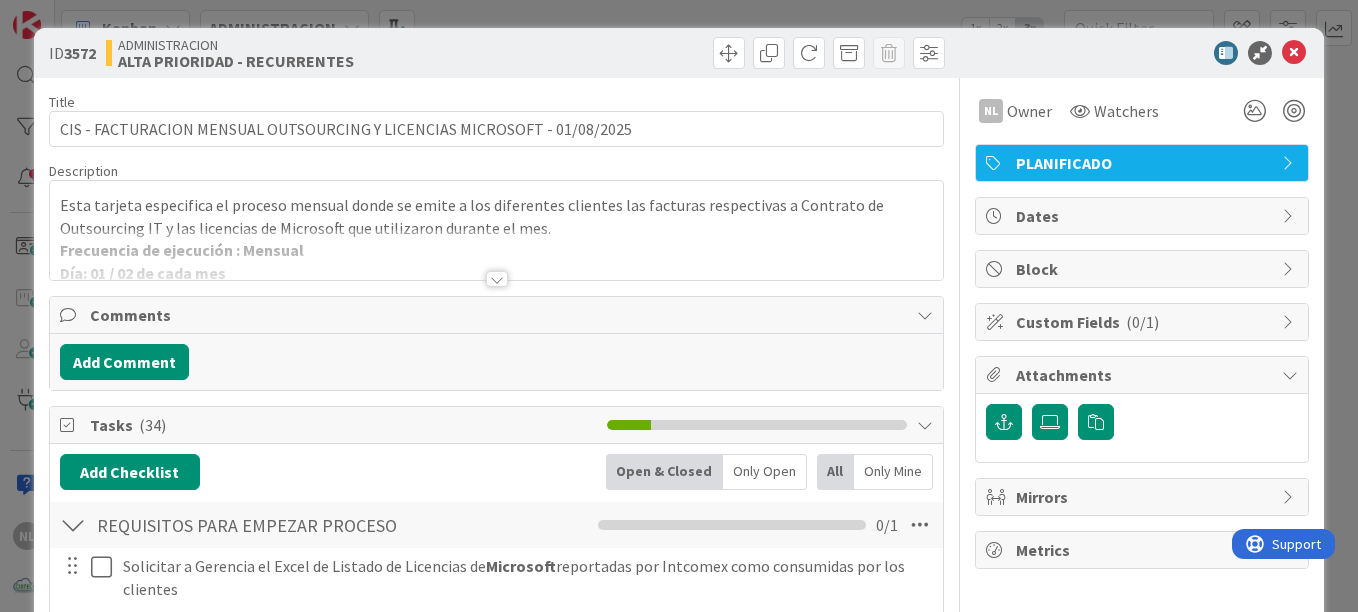 scroll, scrollTop: 0, scrollLeft: 0, axis: both 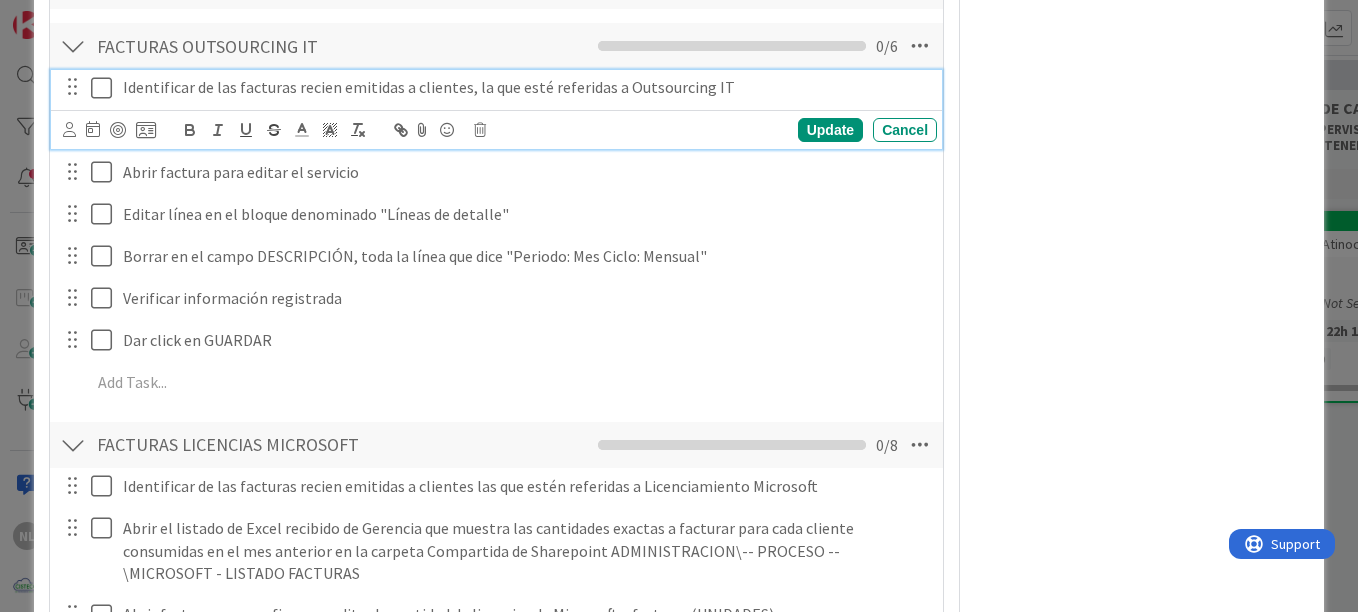 click at bounding box center [106, 88] 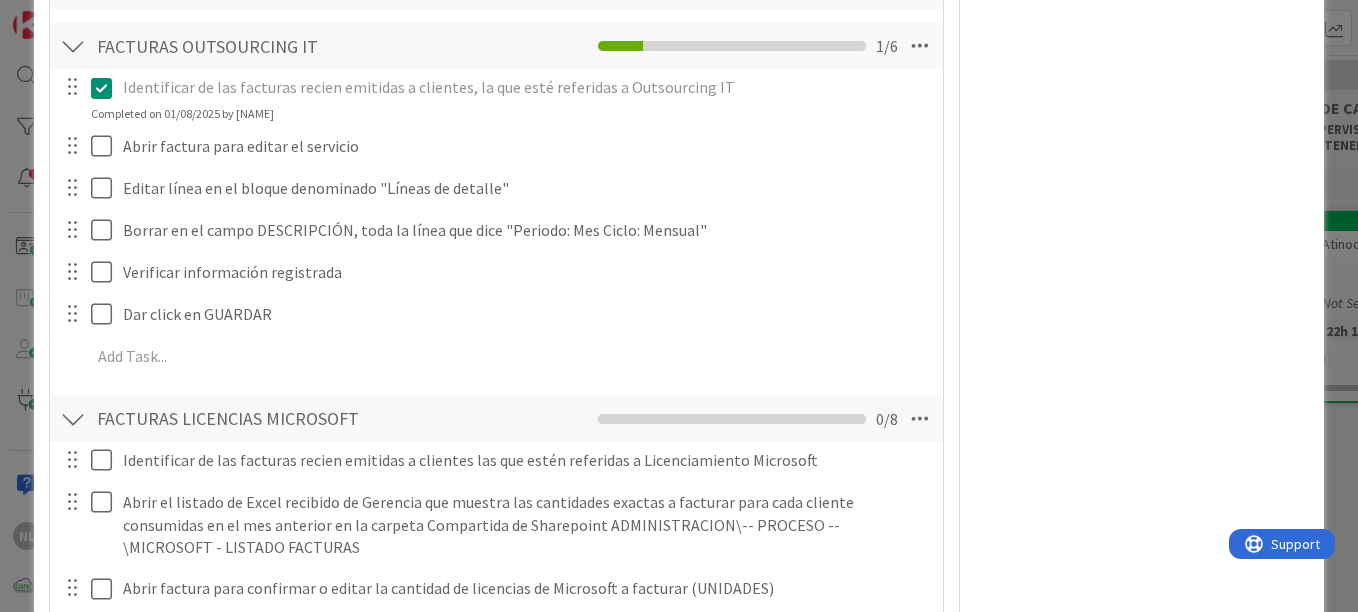 click at bounding box center (106, 88) 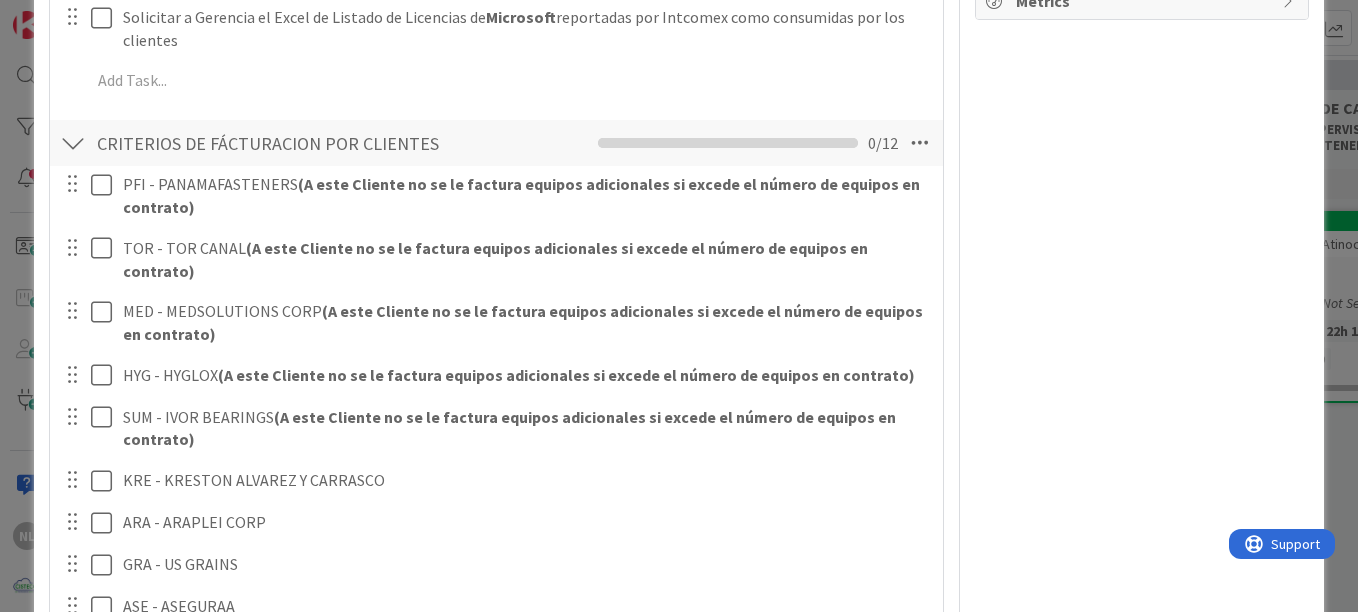scroll, scrollTop: 334, scrollLeft: 0, axis: vertical 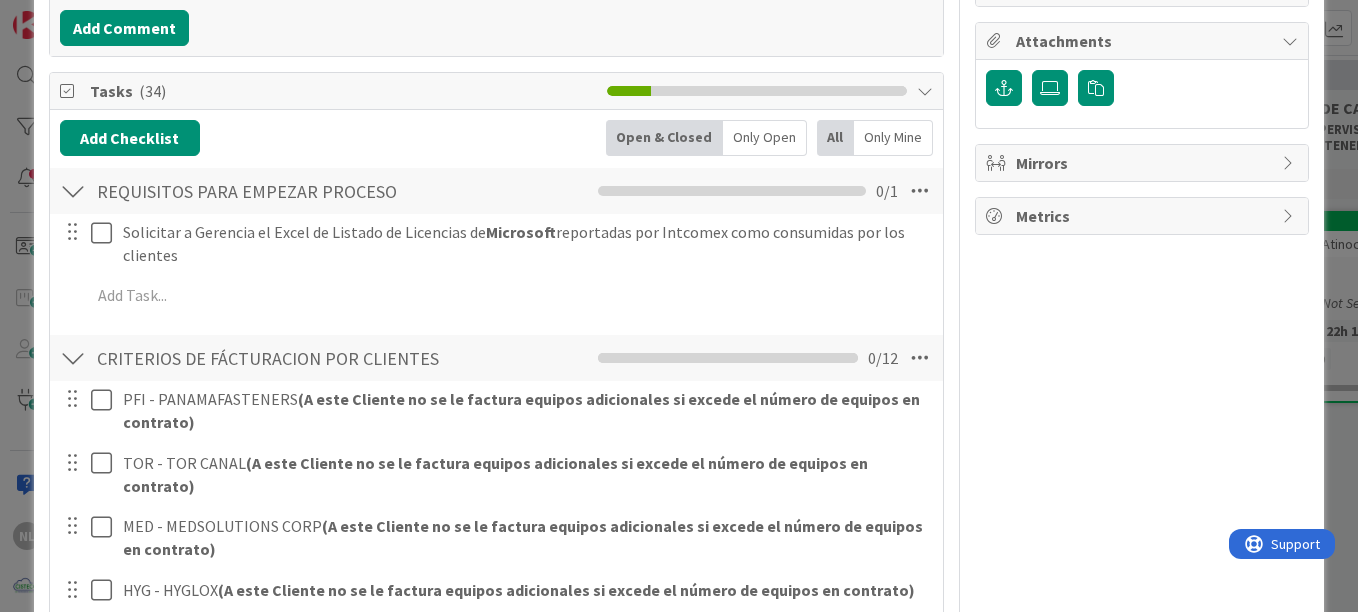 click on "Add Checklist Open & Closed Only Open All Only Mine REQUISITOS PARA EMPEZAR PROCESO Checklist Name 31 / 64 REQUISITOS PARA EMPEZAR PROCESO 0 / 1 Solicitar a Gerencia el Excel de Listado de Licencias de  Microsoft  reportadas por Intcomex como consumidas por los clientes Update Cancel Add Add Multiple Cancel CRITERIOS DE FÁCTURACION POR CLIENTES  Checklist Name 38 / 64 CRITERIOS DE FÁCTURACION POR CLIENTES 0 / 12 PFI - [CLIENTE]  (A este Cliente no se le factura equipos adicionales si excede el número de equipos en contrato) Update Cancel TOR - TOR CANAL  (A este Cliente no se le factura equipos adicionales si excede el número de equipos en contrato) Update Cancel MED - MEDSOLUTIONS CORP  (A este Cliente no se le factura equipos adicionales si excede el número de equipos en contrato) Update Cancel HYG - HYGLOX  (A este Cliente no se le factura equipos adicionales si excede el número de equipos en contrato) Update Cancel SUM - IVOR BEARINGS  Update Cancel KRE - KRESTON ALVAREZ Y CARRASCO Update Add" at bounding box center [496, 1175] 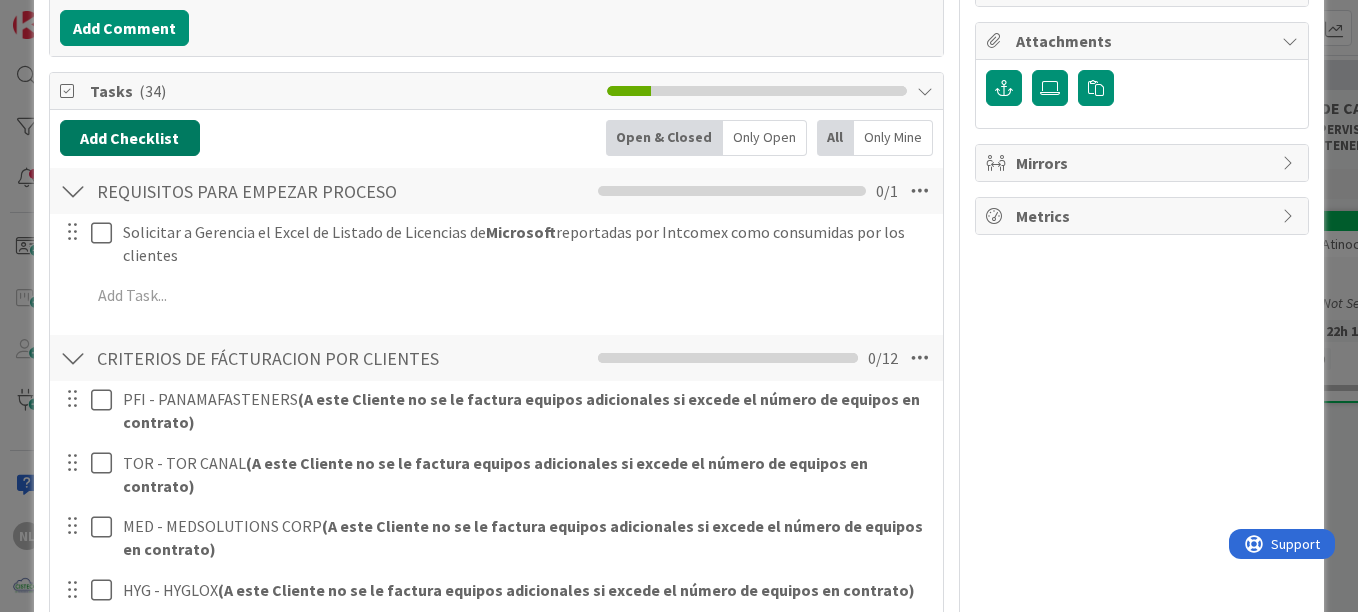 click on "Add Checklist" at bounding box center (130, 138) 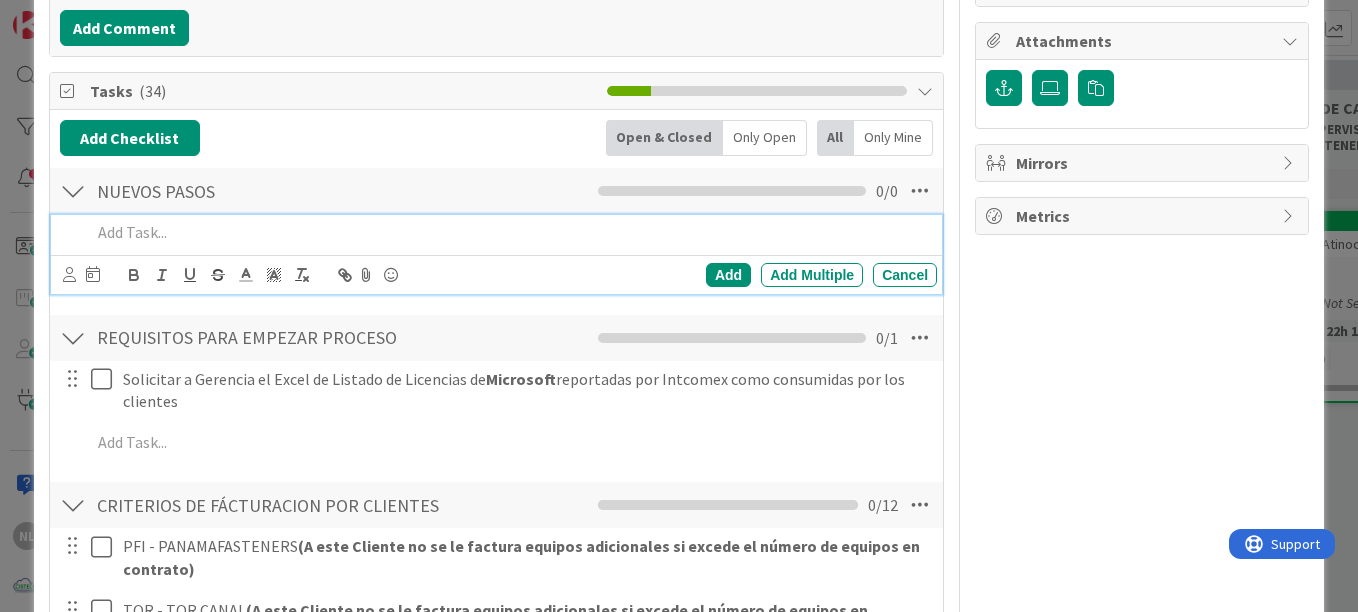 click at bounding box center [510, 232] 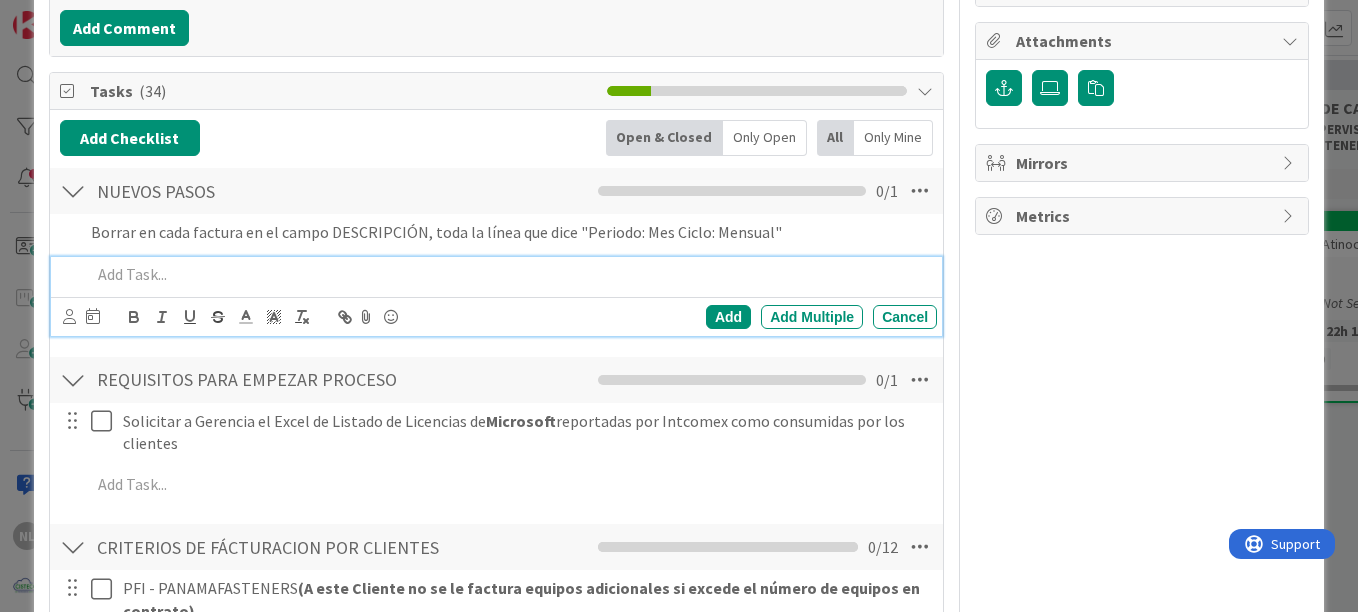 scroll, scrollTop: 376, scrollLeft: 0, axis: vertical 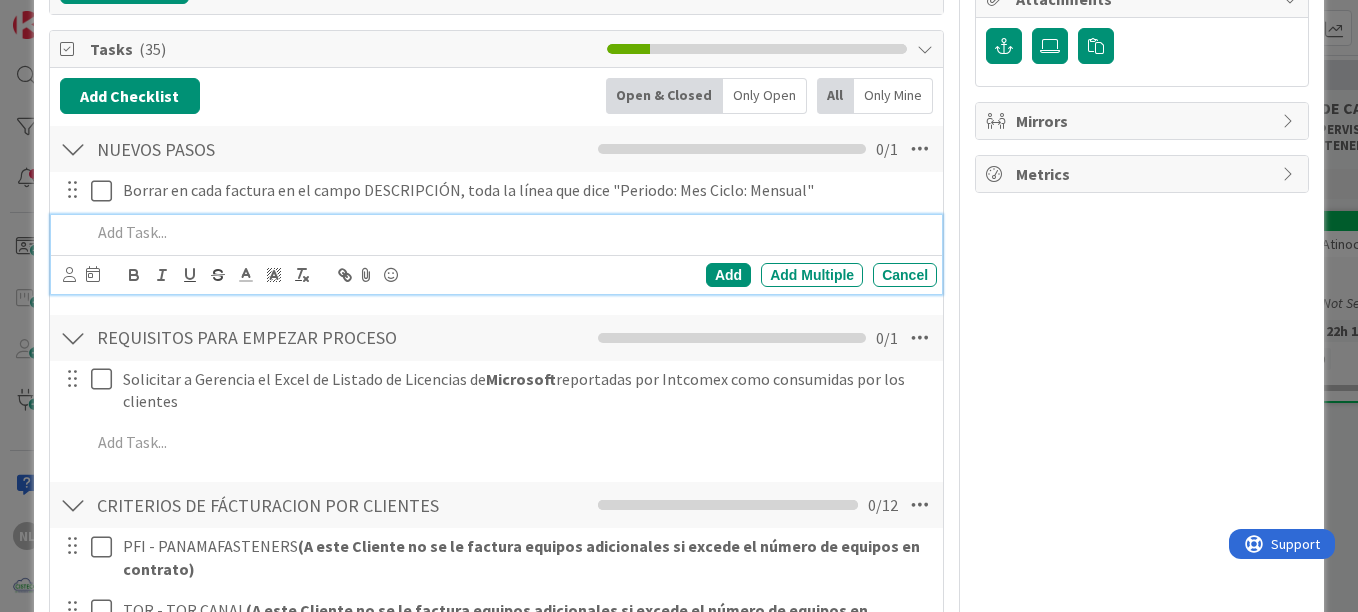 click on "Add Add Multiple Cancel" at bounding box center (496, 274) 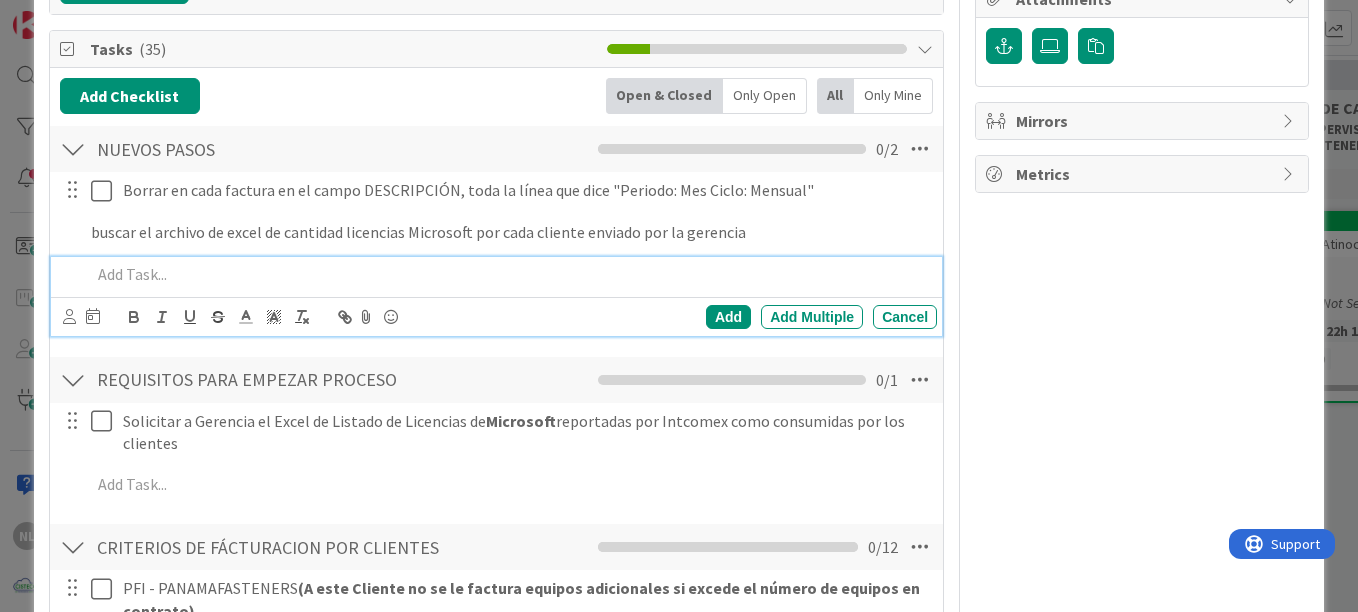 scroll, scrollTop: 418, scrollLeft: 0, axis: vertical 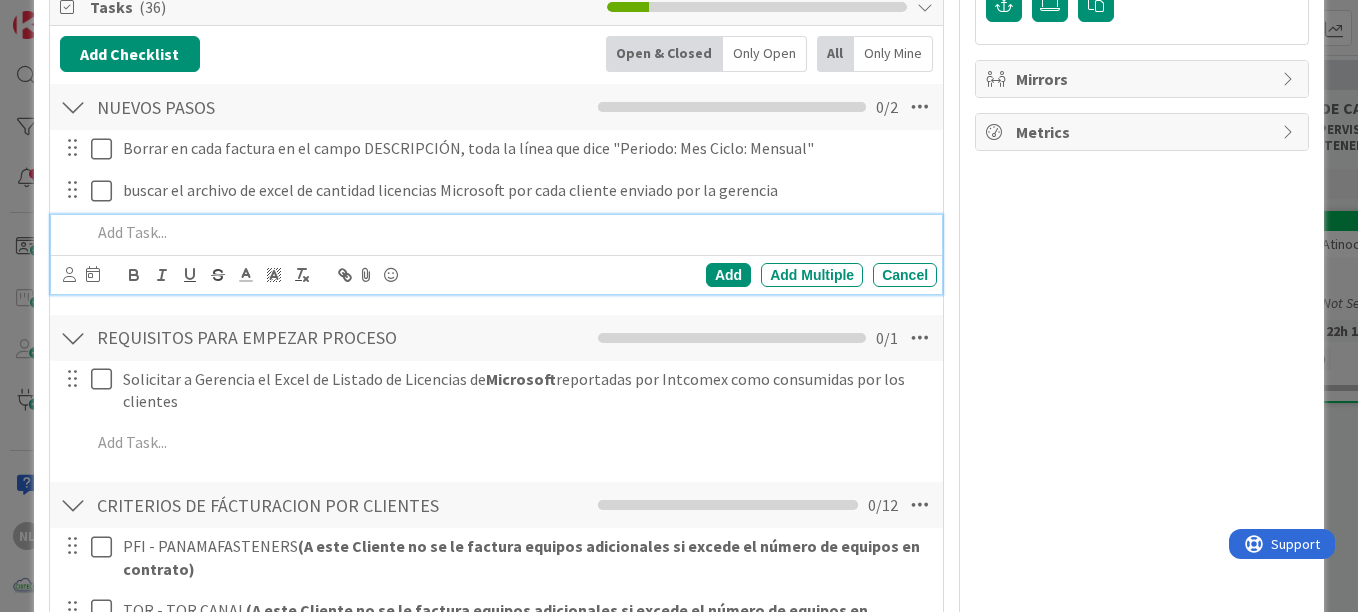 click at bounding box center [510, 232] 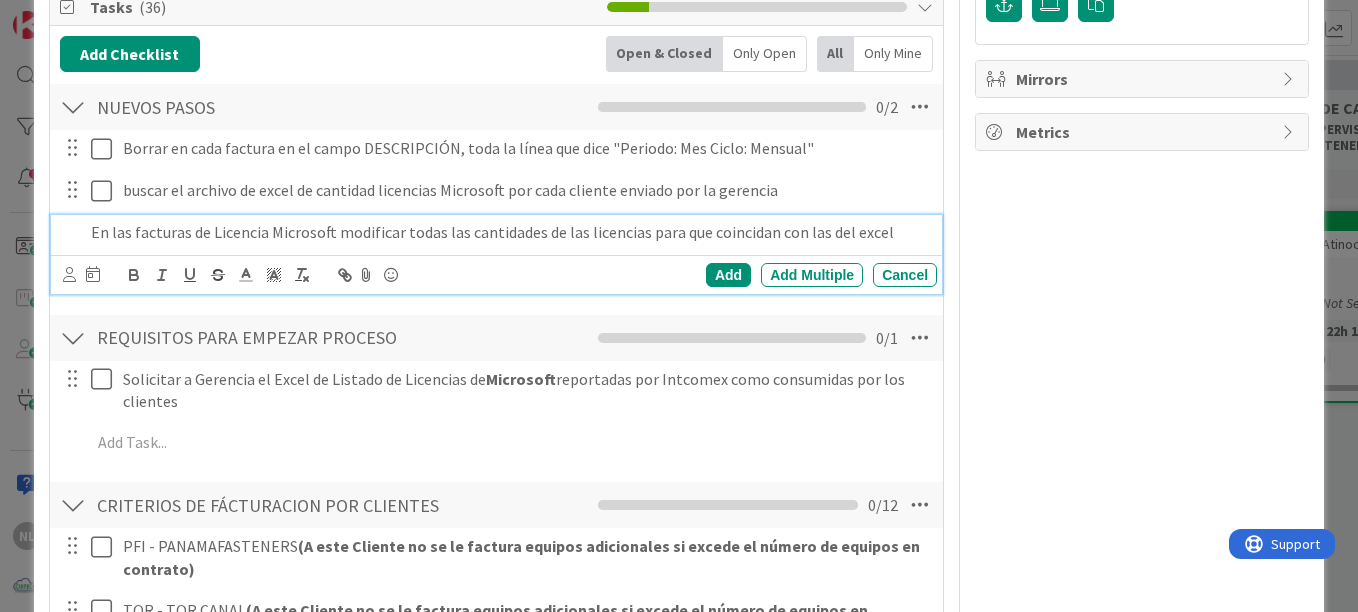 scroll, scrollTop: 460, scrollLeft: 0, axis: vertical 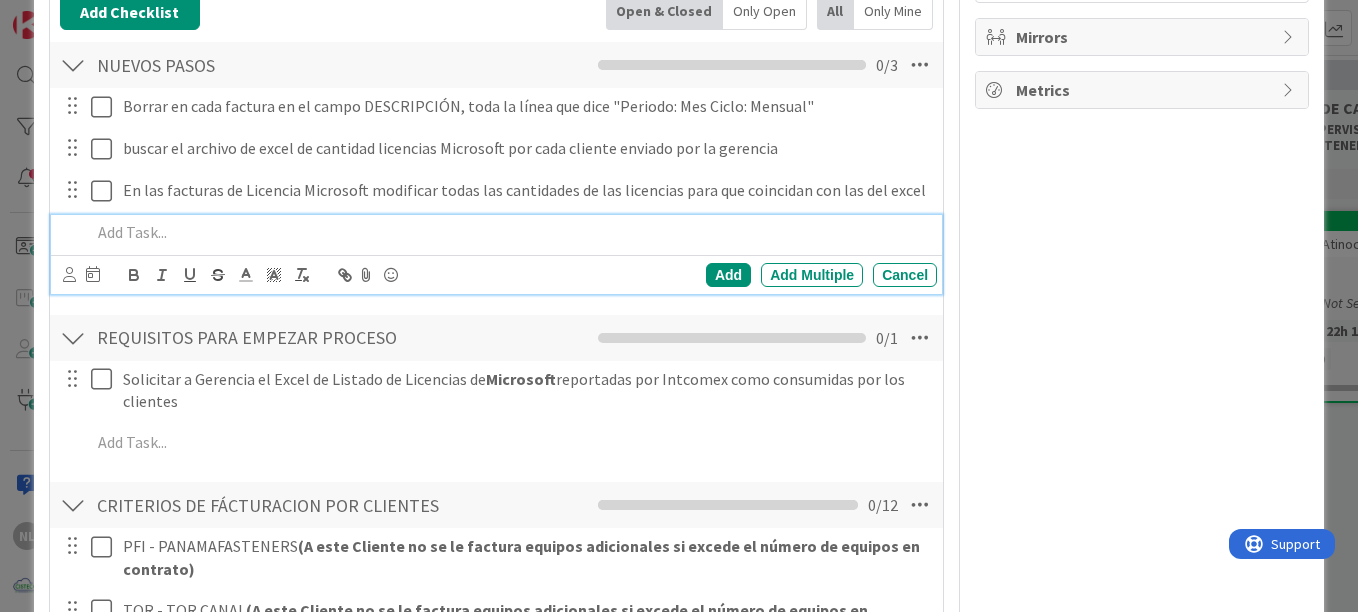 click at bounding box center (510, 232) 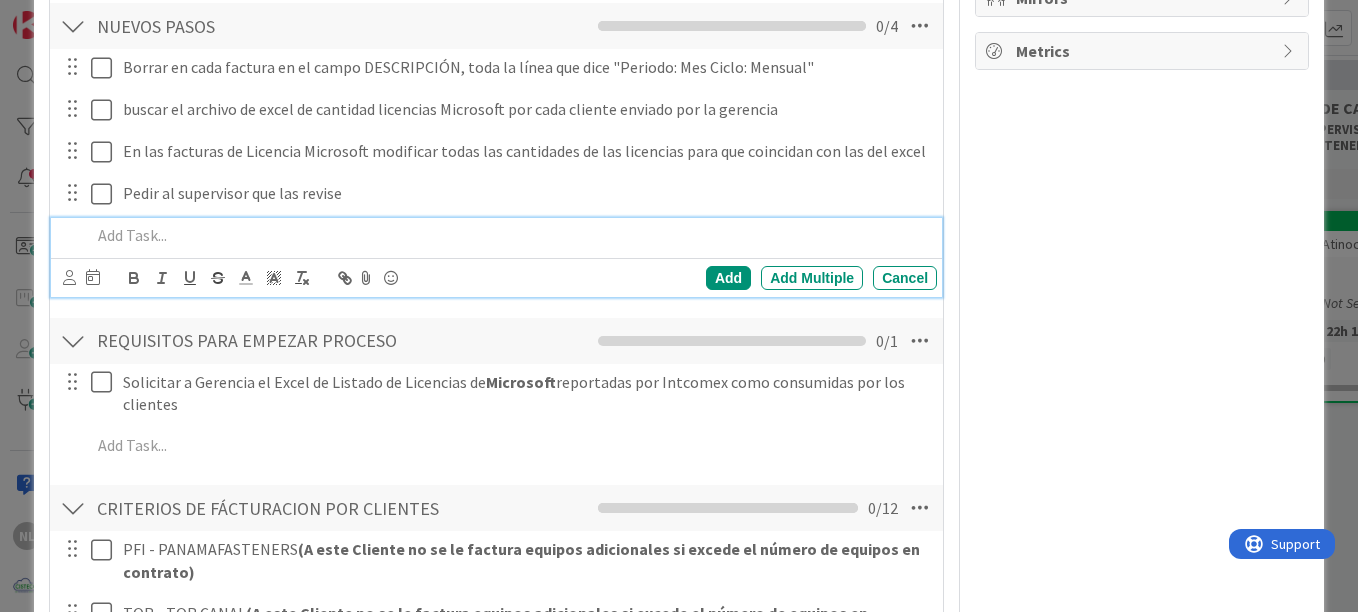 scroll, scrollTop: 500, scrollLeft: 0, axis: vertical 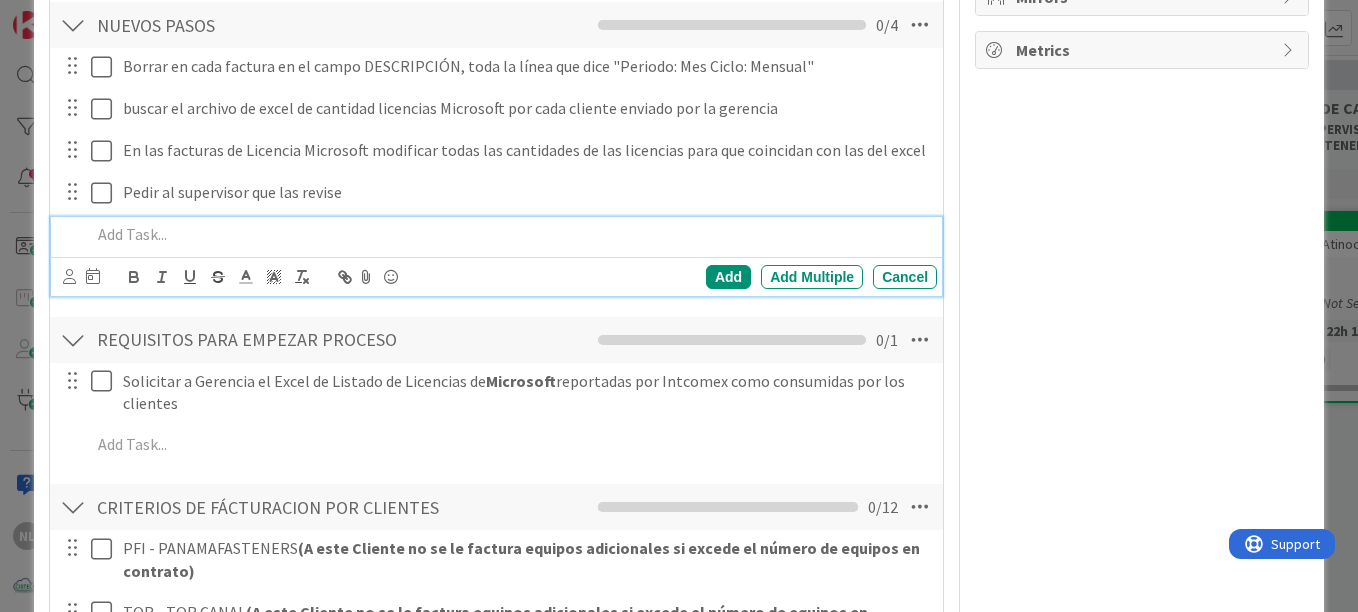 click at bounding box center (510, 234) 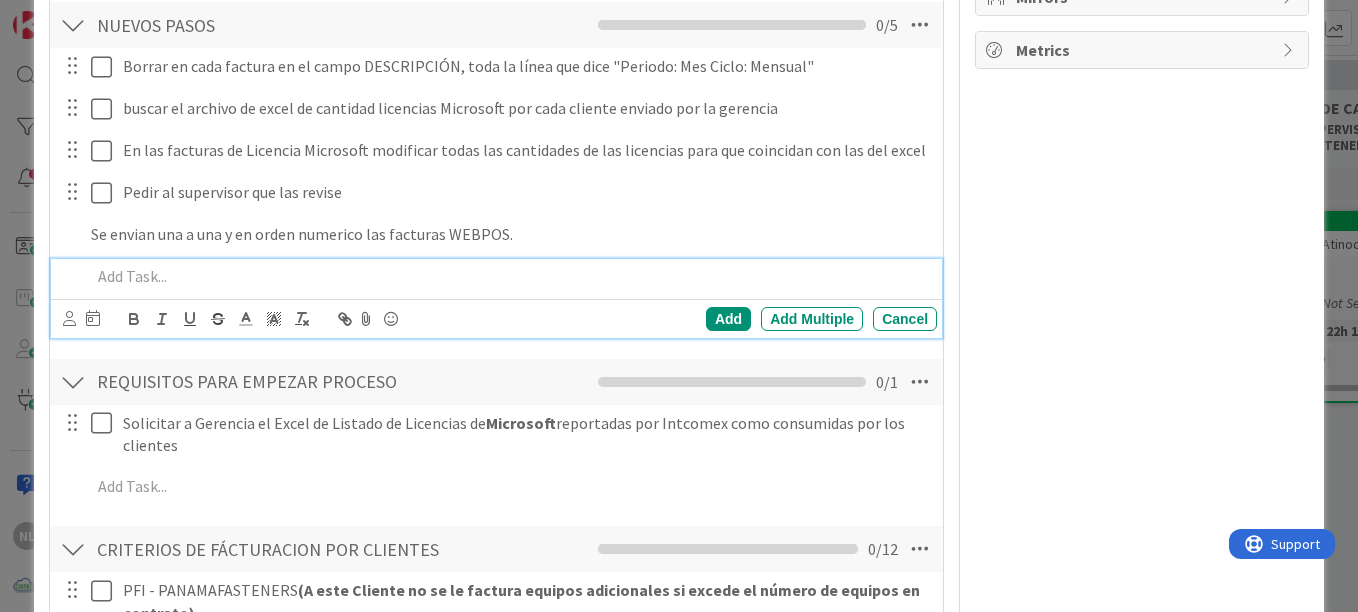 scroll, scrollTop: 542, scrollLeft: 0, axis: vertical 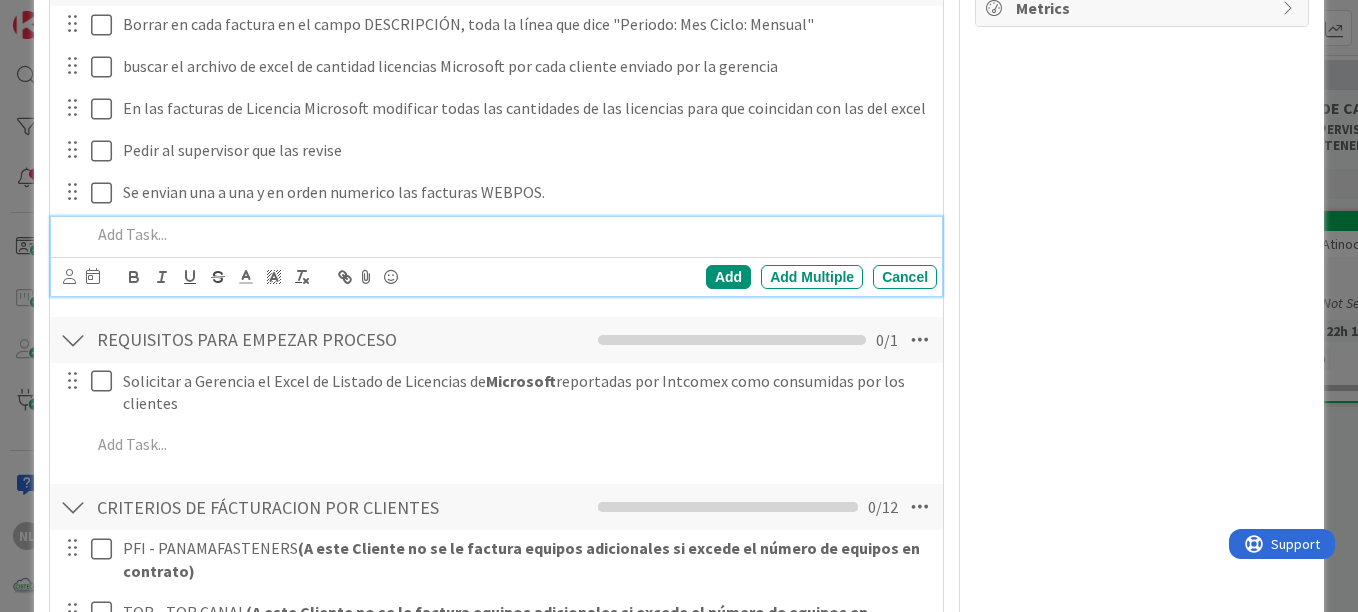 click at bounding box center [510, 234] 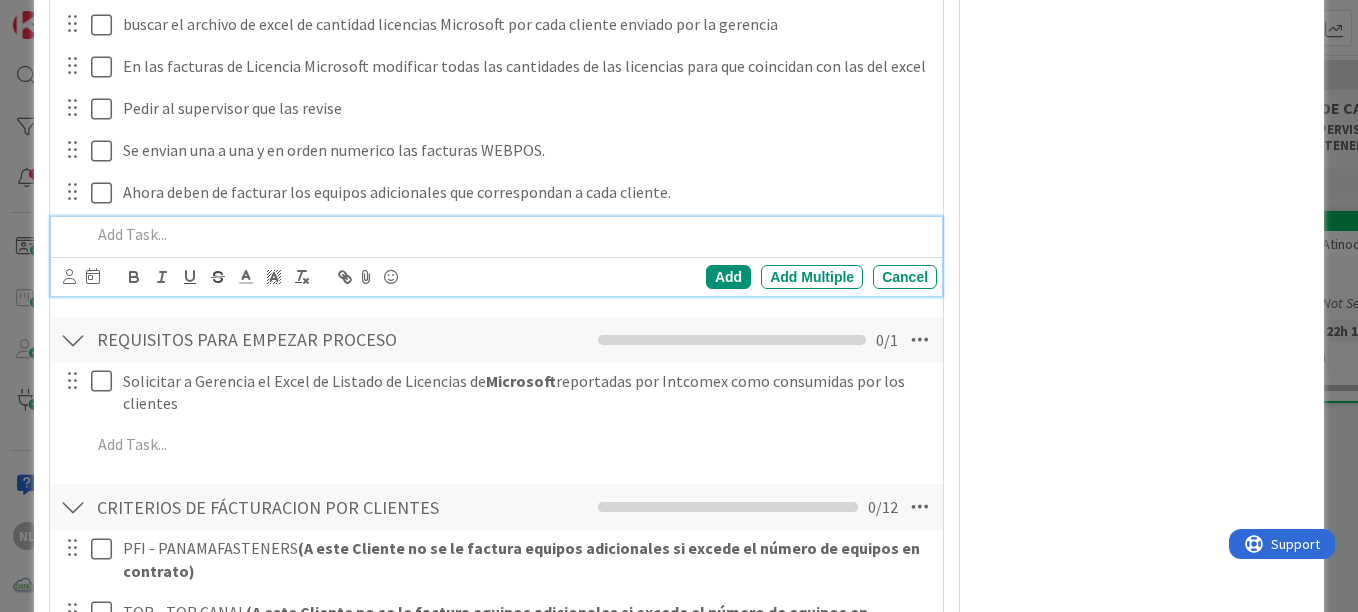 scroll, scrollTop: 384, scrollLeft: 0, axis: vertical 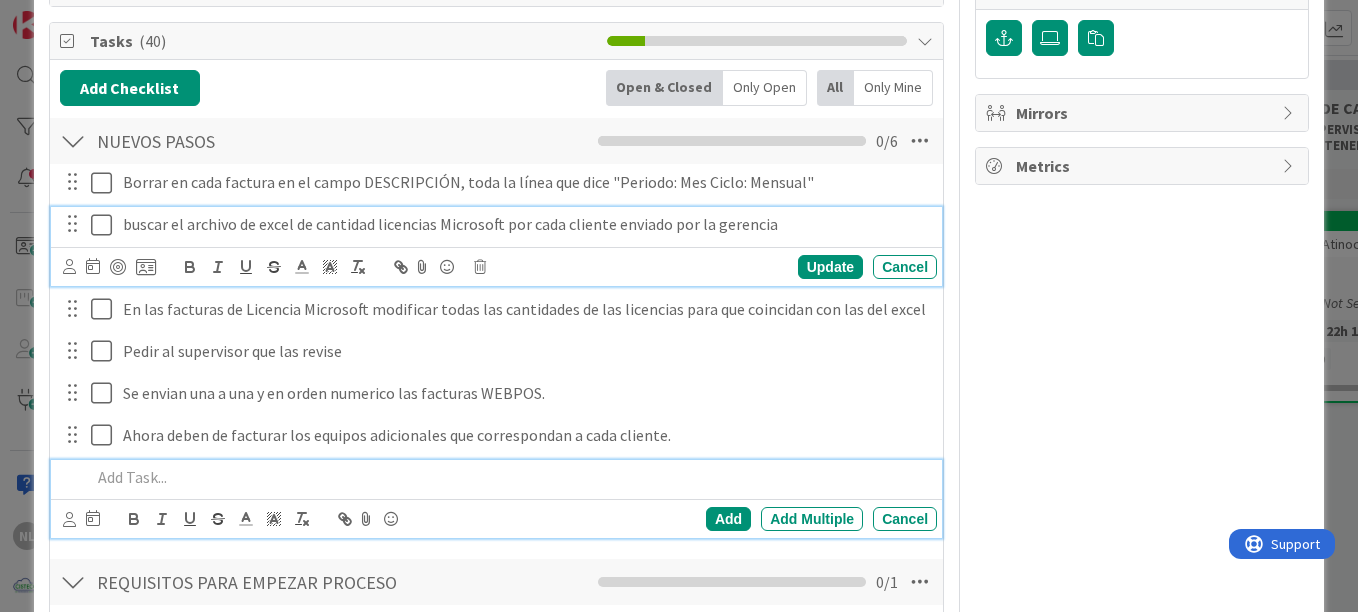 click on "buscar el archivo de excel de cantidad licencias Microsoft por cada cliente enviado por la gerencia" at bounding box center (526, 224) 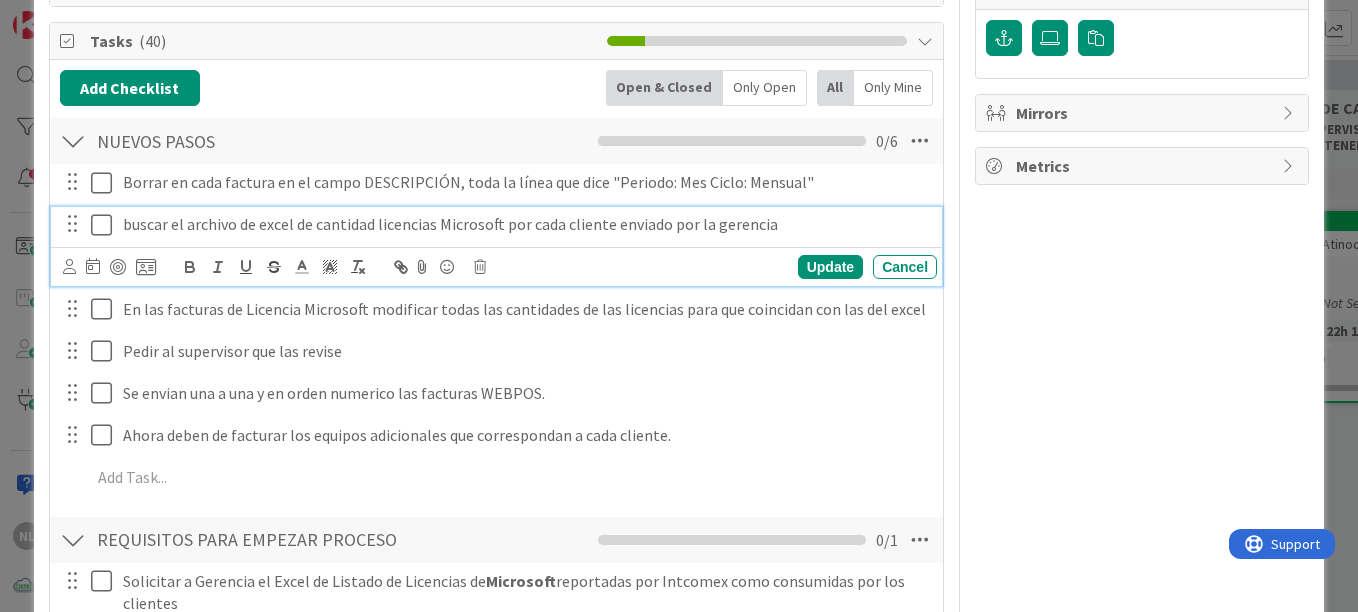 type 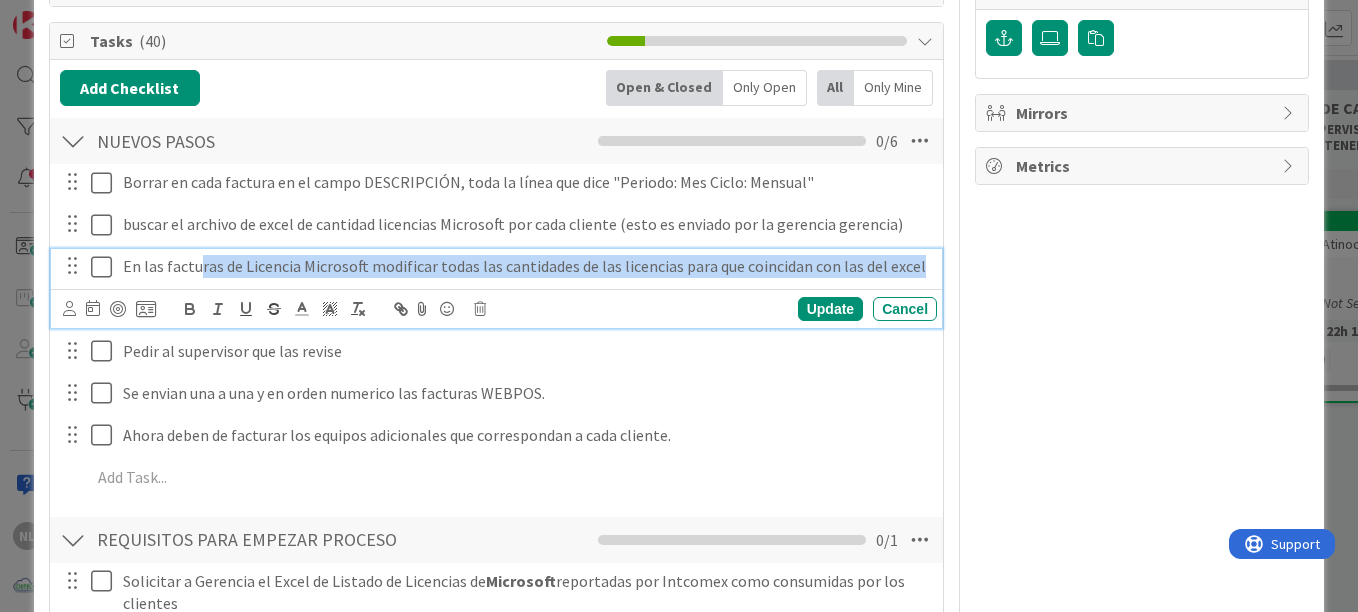 drag, startPoint x: 312, startPoint y: 268, endPoint x: 914, endPoint y: 269, distance: 602.00085 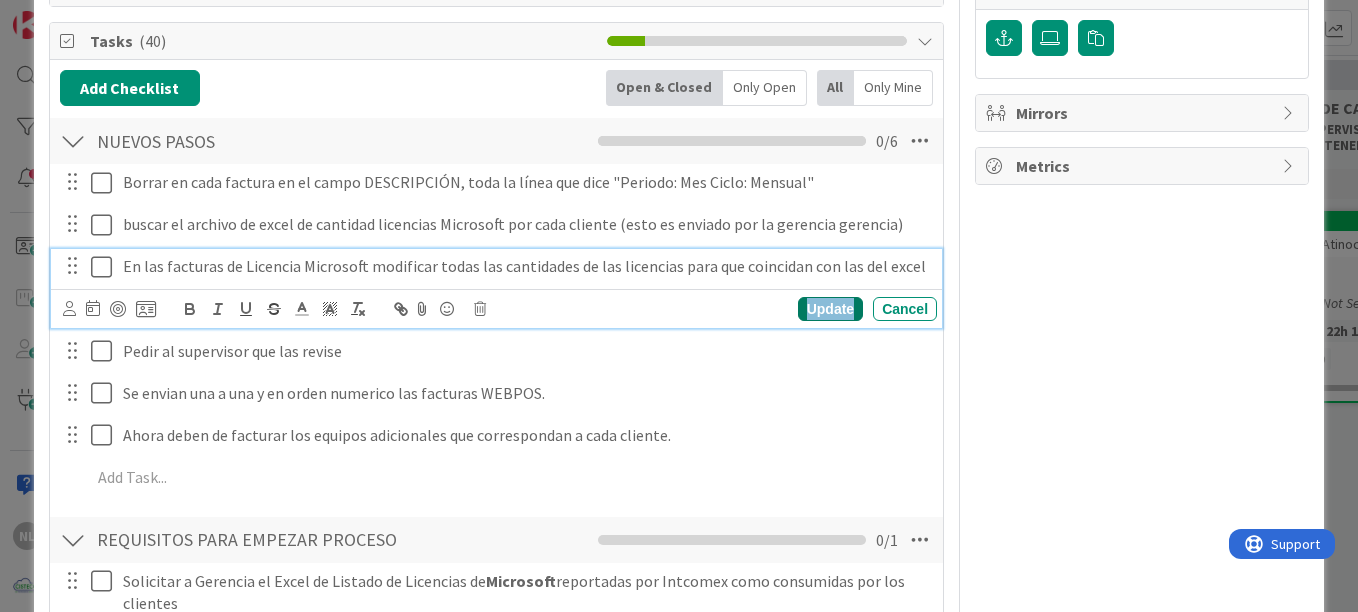 click on "Update" at bounding box center (830, 309) 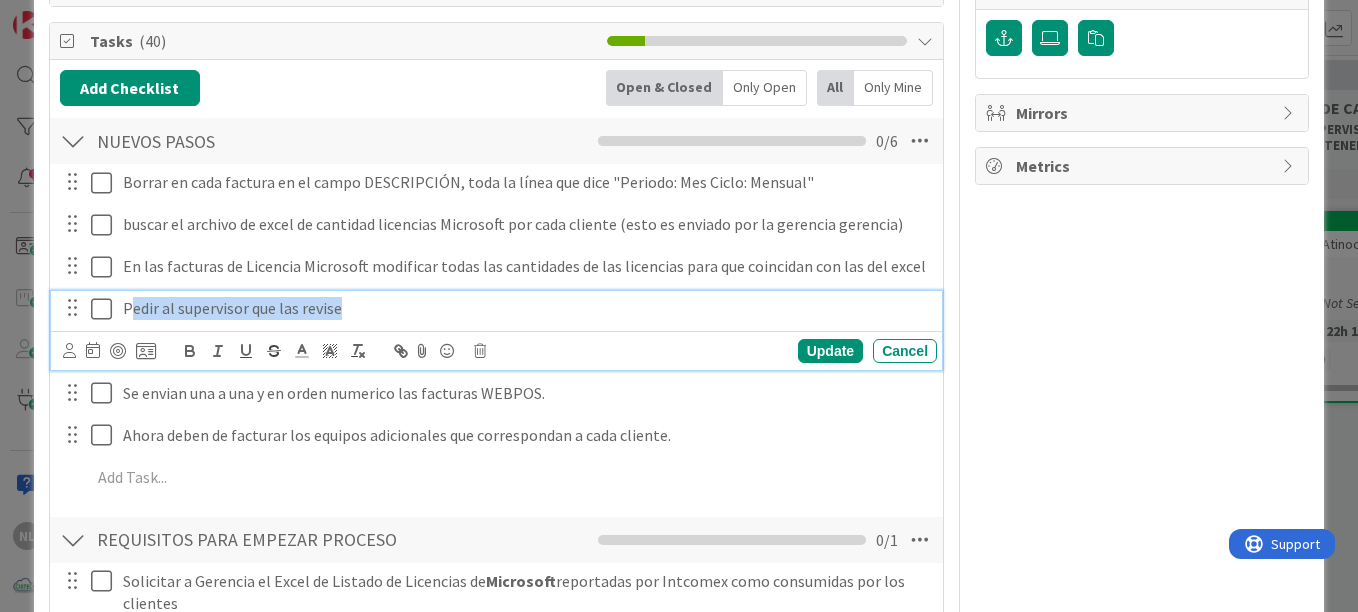 drag, startPoint x: 132, startPoint y: 305, endPoint x: 409, endPoint y: 305, distance: 277 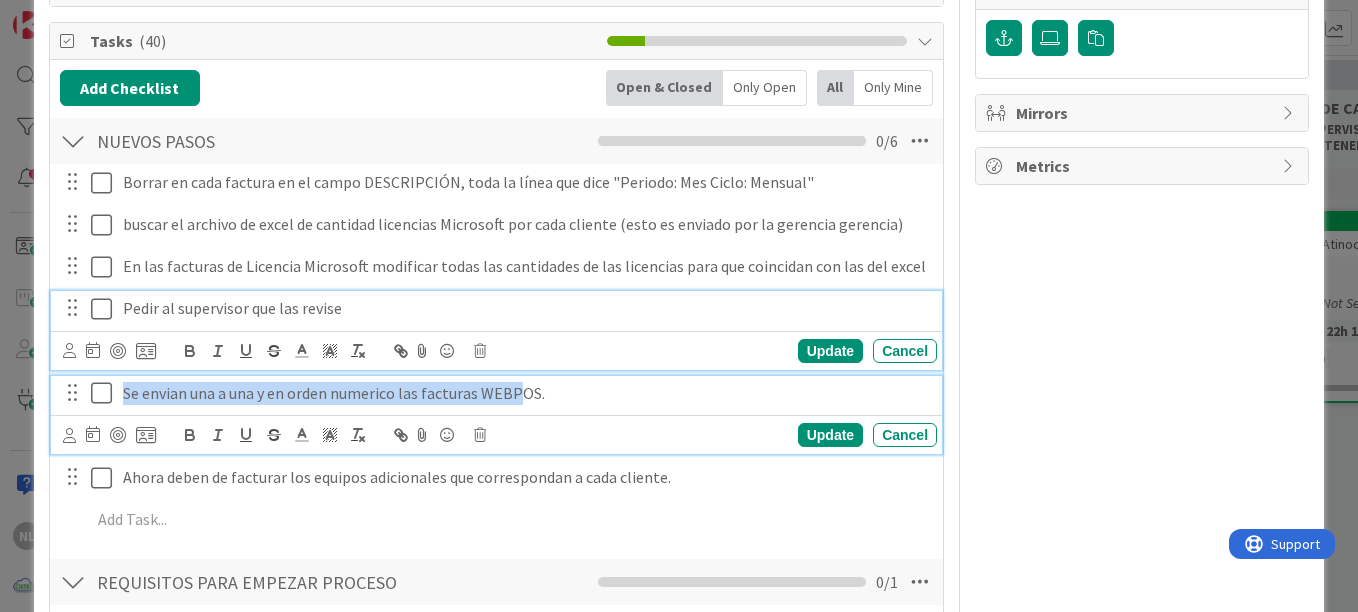 drag, startPoint x: 124, startPoint y: 390, endPoint x: 519, endPoint y: 391, distance: 395.00125 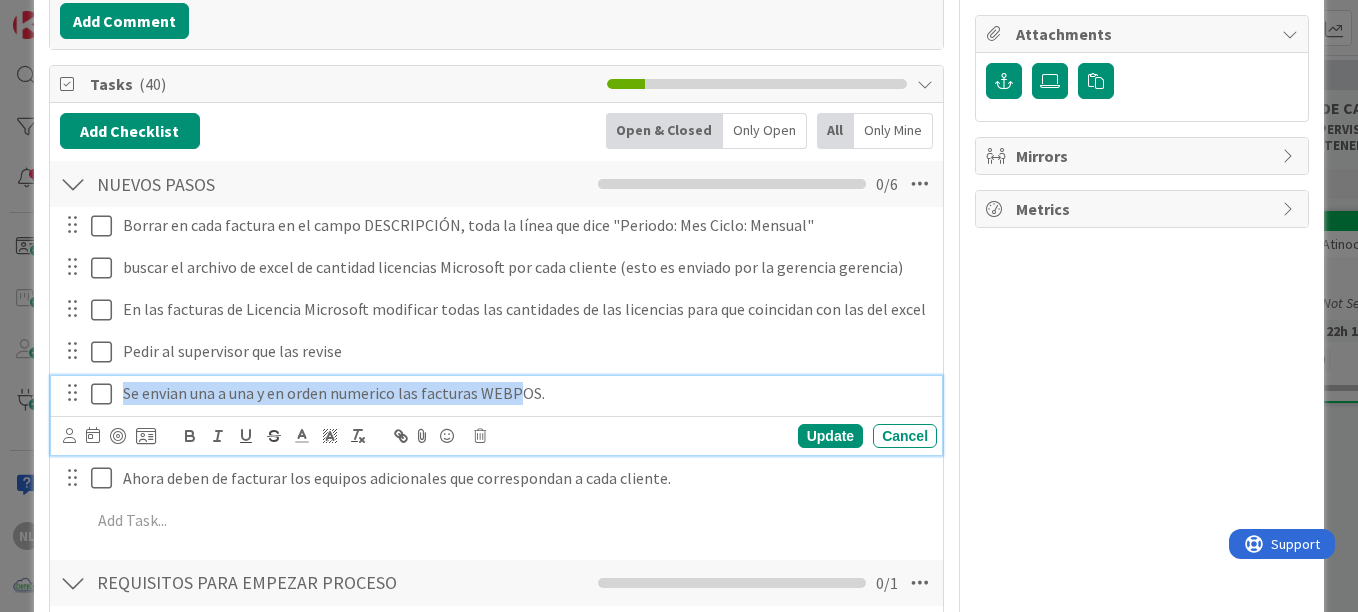 click on "Se envian una a una y en orden numerico las facturas WEBPOS." at bounding box center [526, 393] 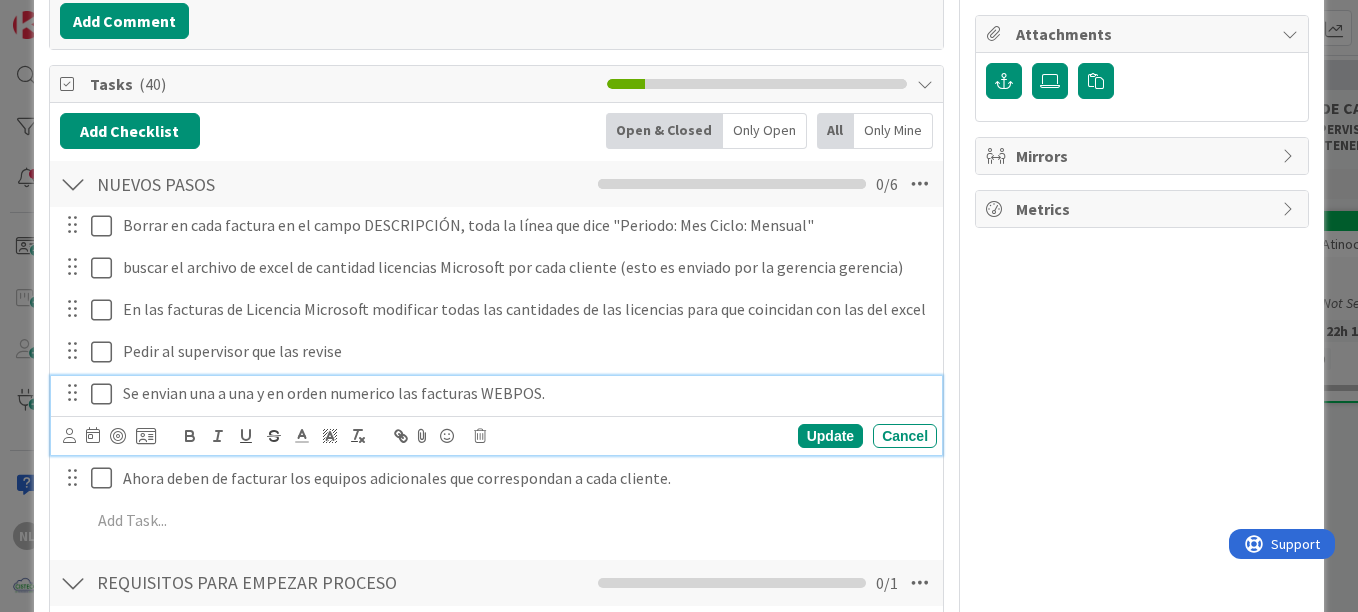 type 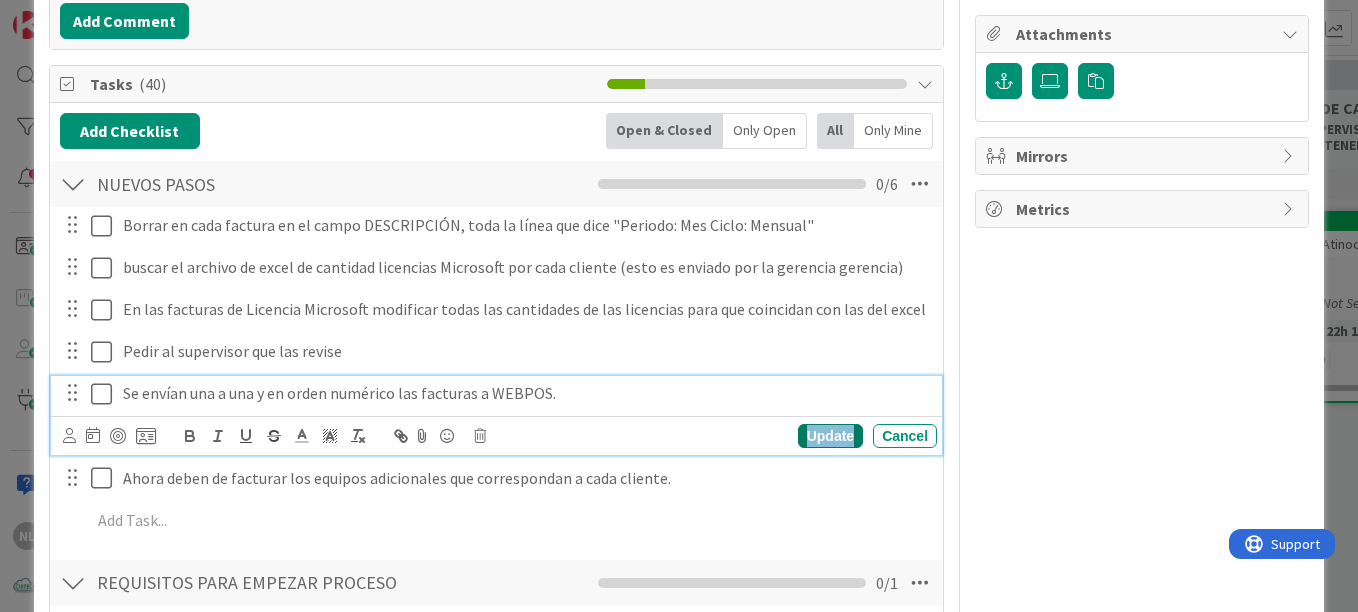click on "Update" at bounding box center [830, 436] 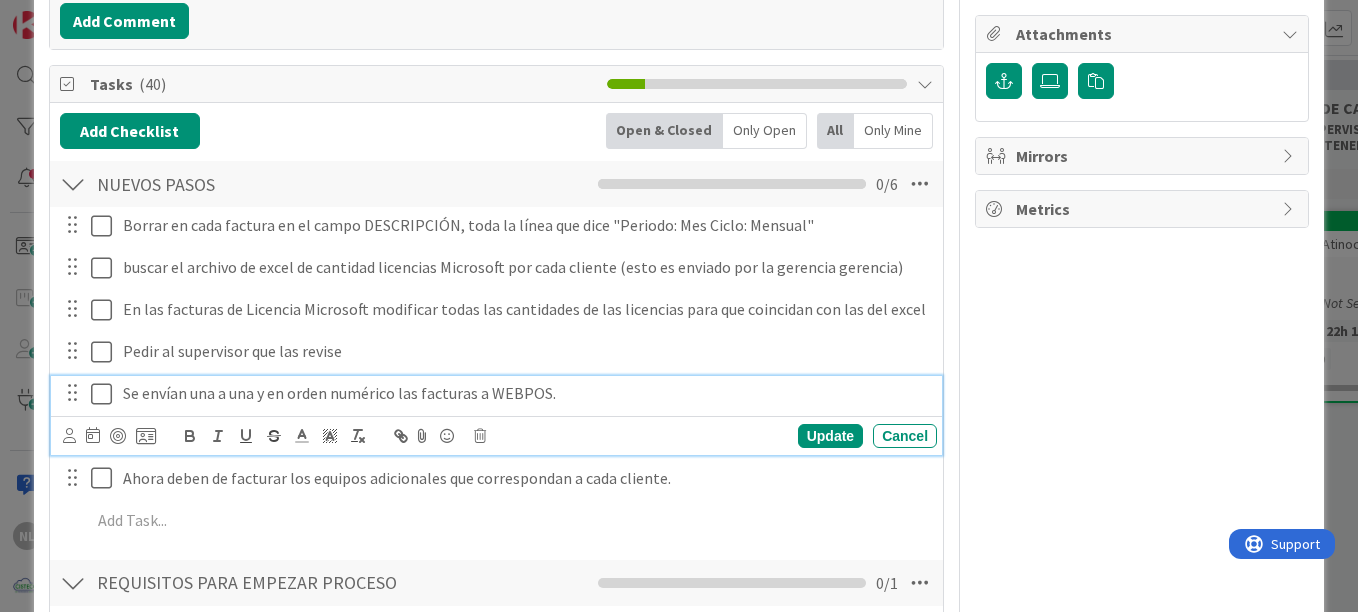 click on "Se envían una a una y en orden numérico las facturas a WEBPOS." at bounding box center [526, 393] 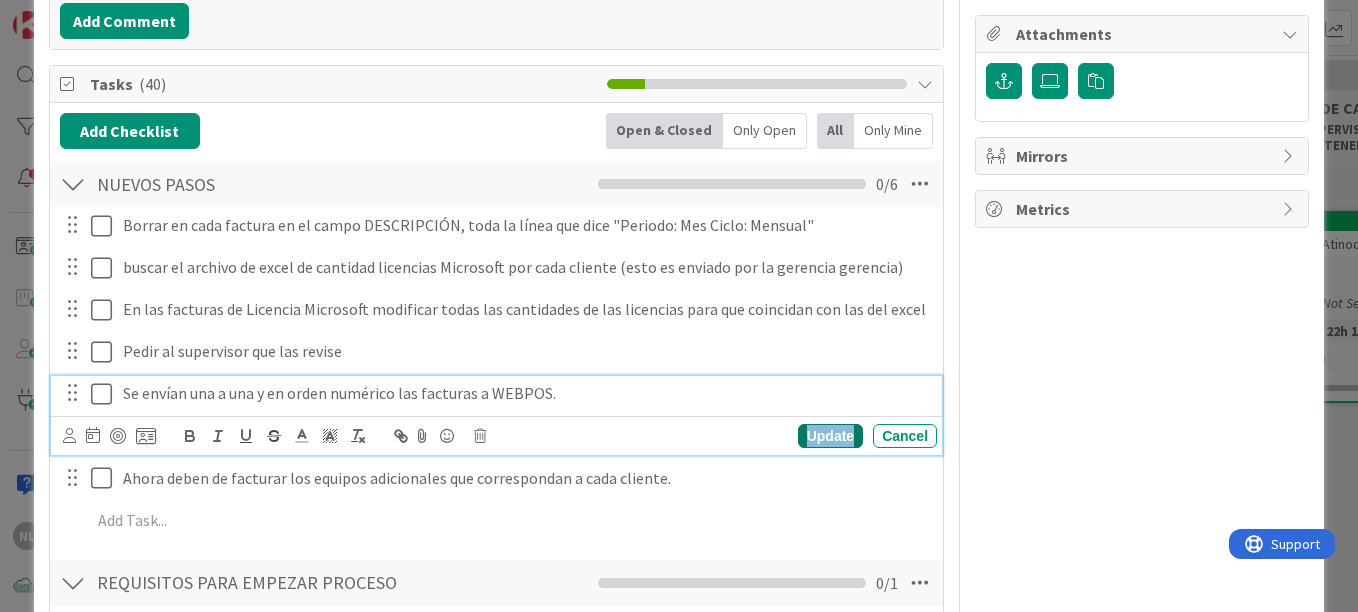 click on "Update" at bounding box center [830, 436] 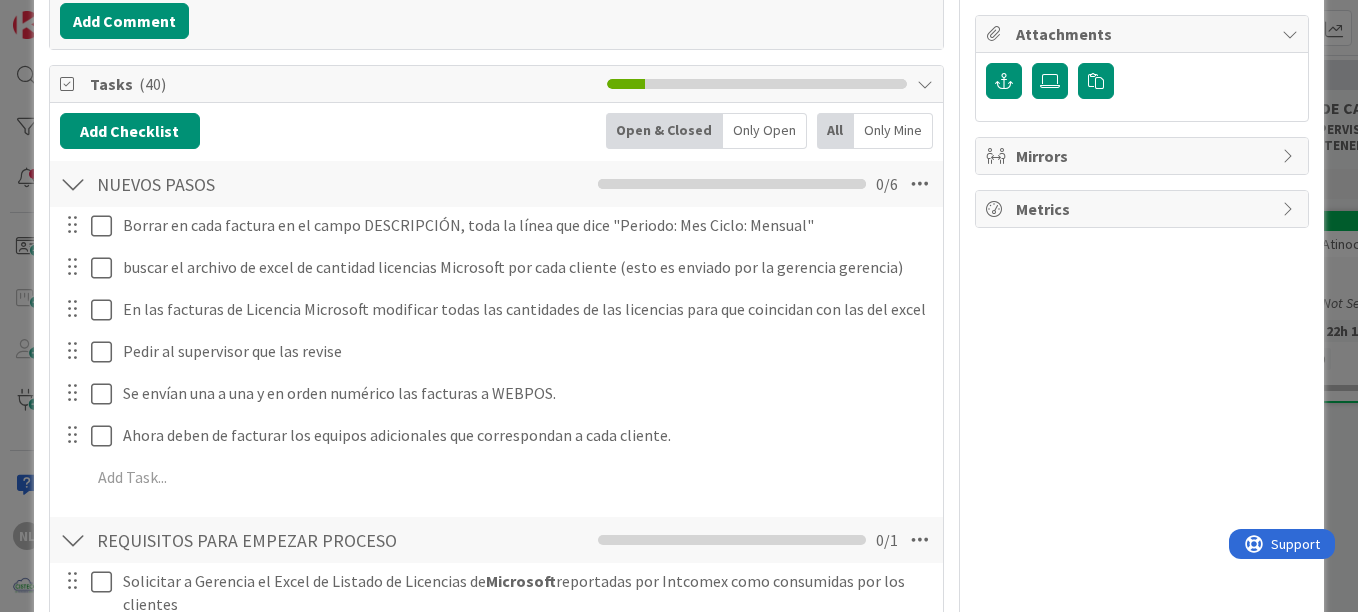 scroll, scrollTop: 741, scrollLeft: 0, axis: vertical 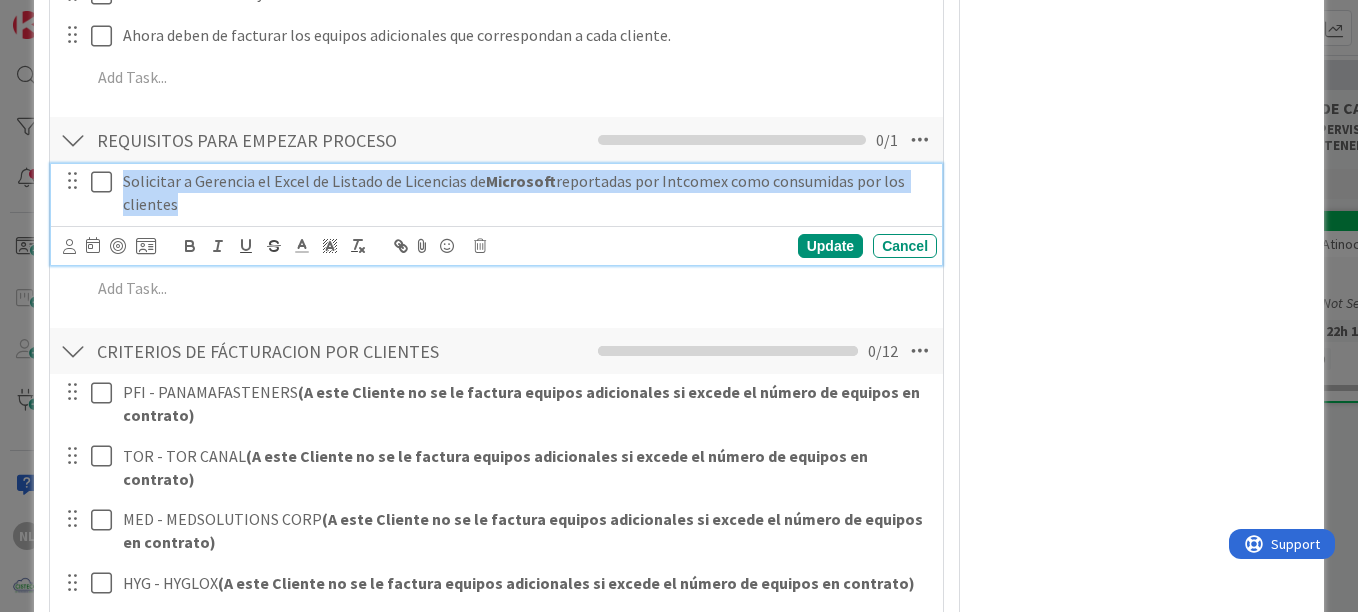 drag, startPoint x: 161, startPoint y: 178, endPoint x: 202, endPoint y: 218, distance: 57.280014 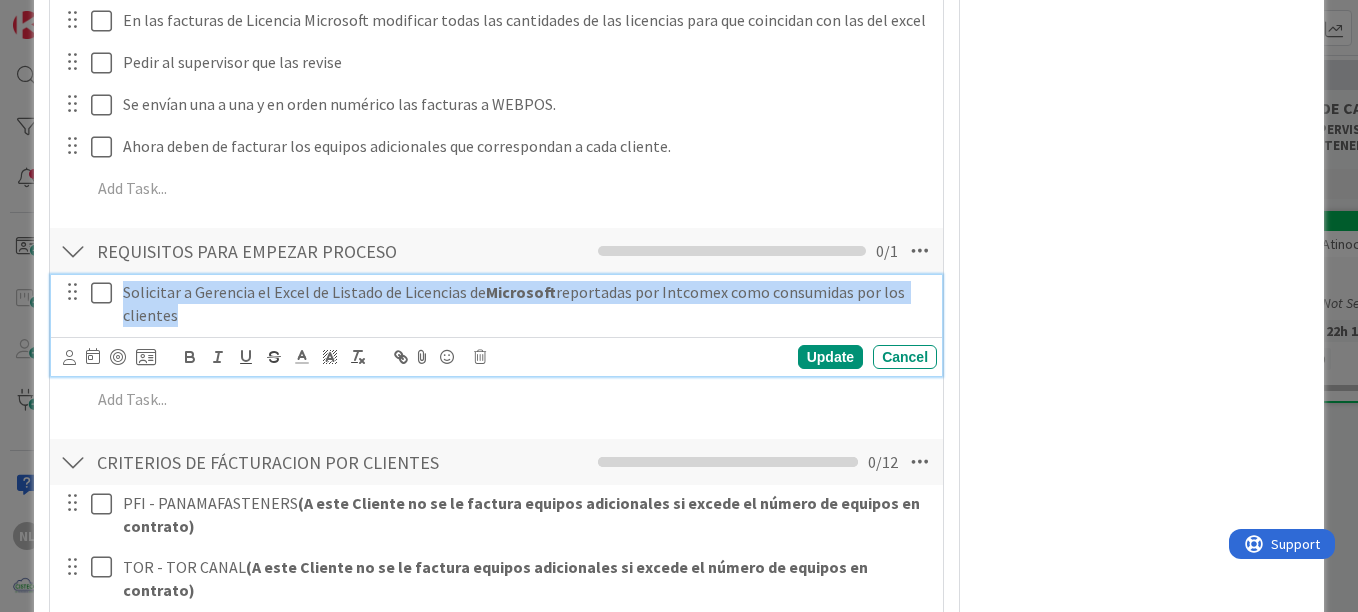 scroll, scrollTop: 541, scrollLeft: 0, axis: vertical 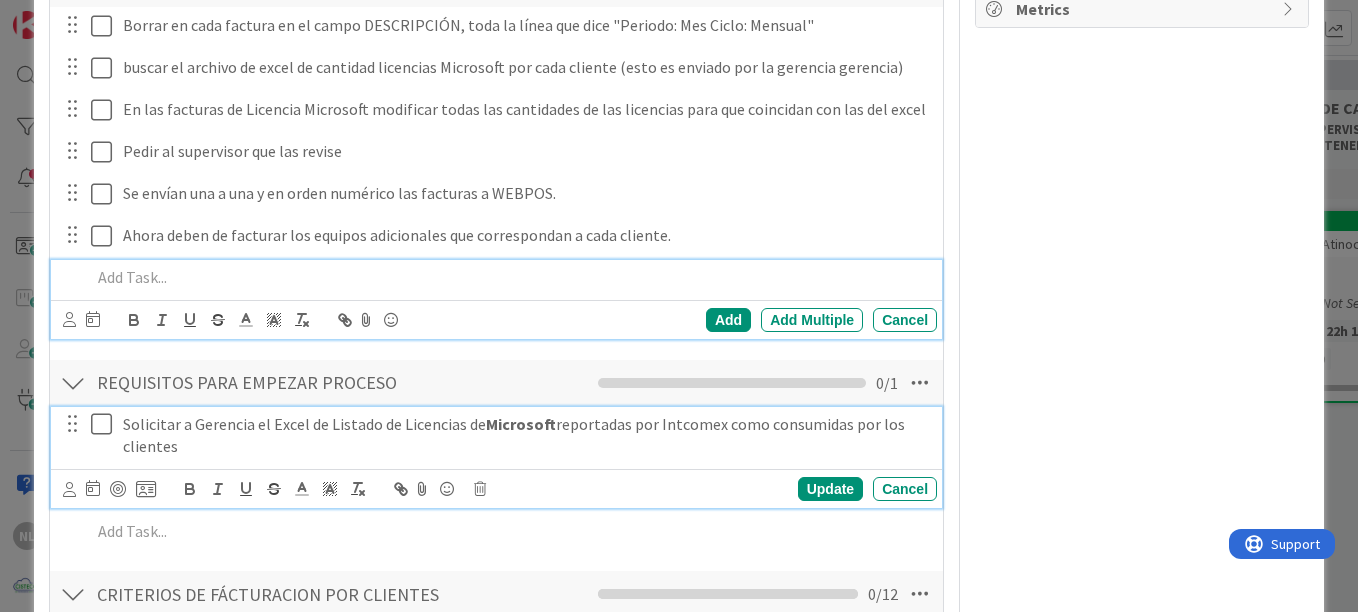 click at bounding box center (510, 277) 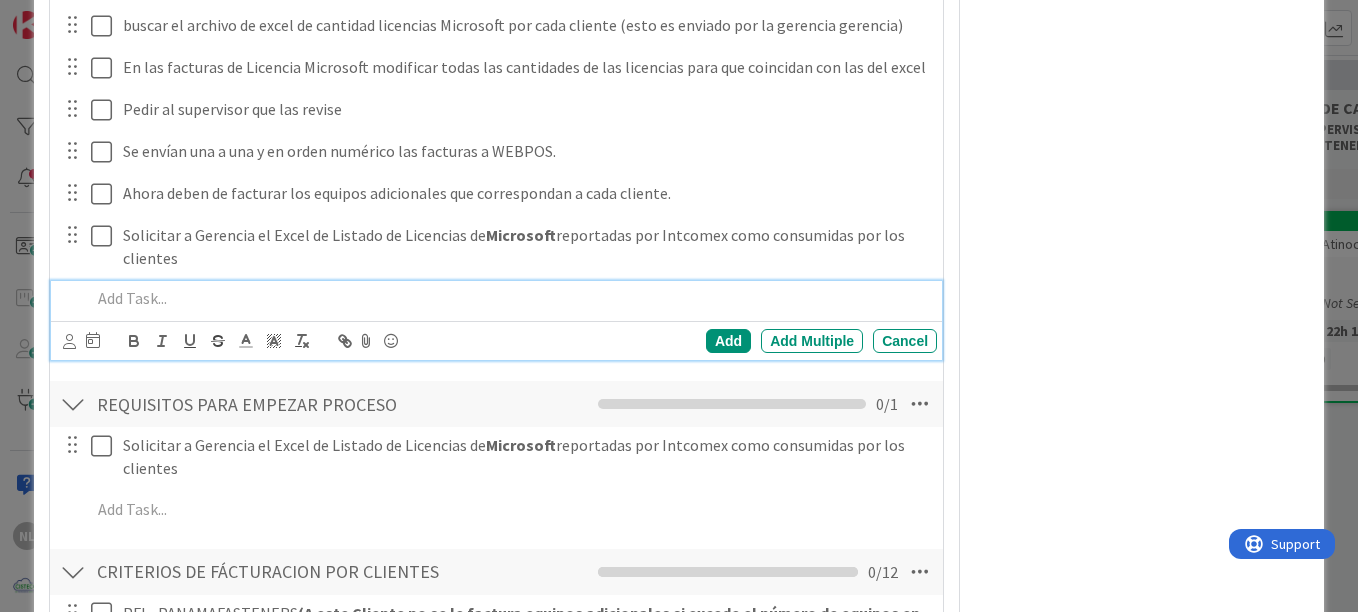 scroll, scrollTop: 604, scrollLeft: 0, axis: vertical 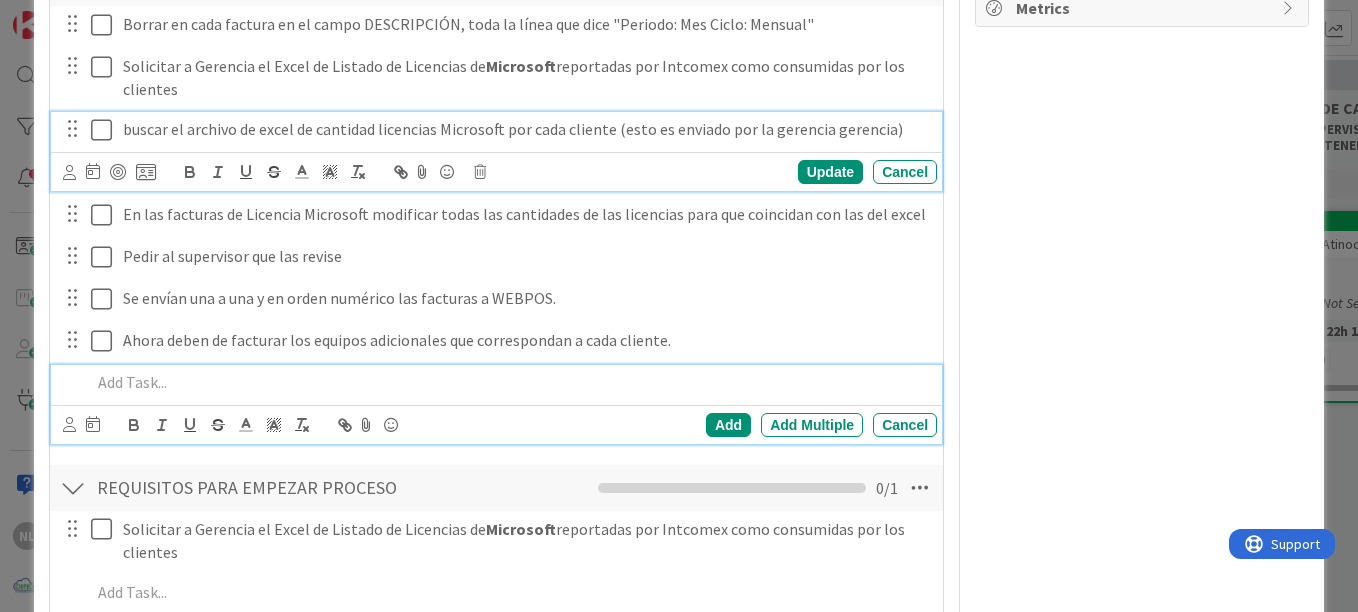 click on "Update Cancel" at bounding box center [500, 172] 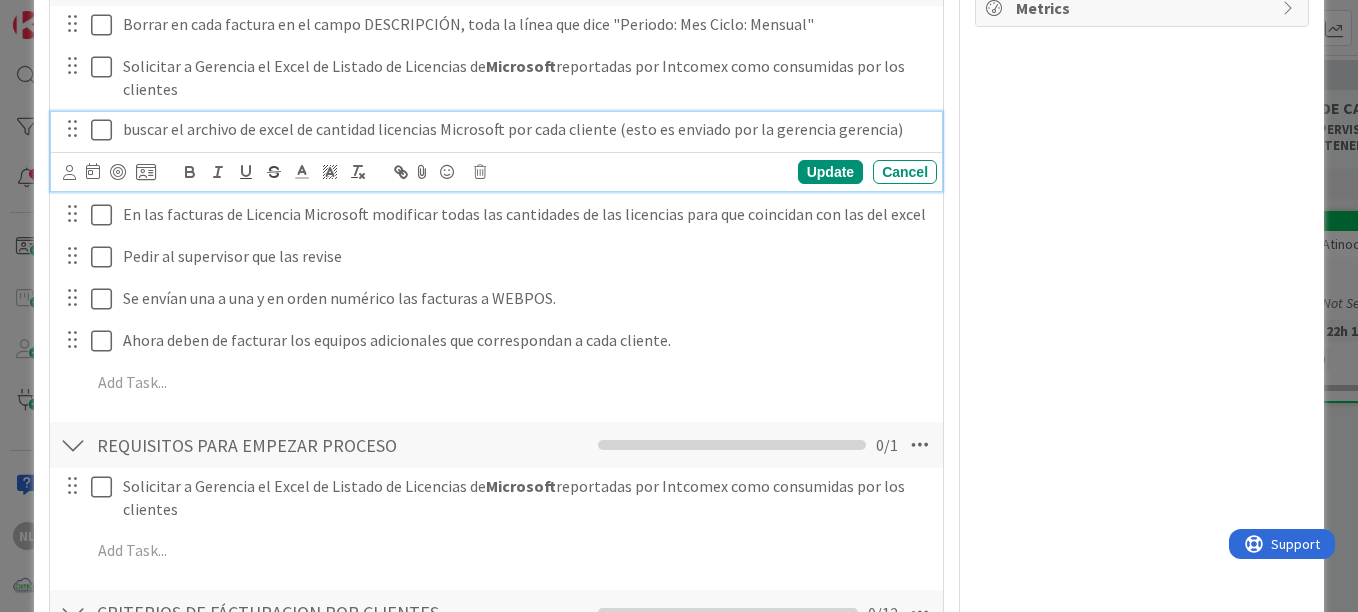 drag, startPoint x: 568, startPoint y: 128, endPoint x: 627, endPoint y: 123, distance: 59.211487 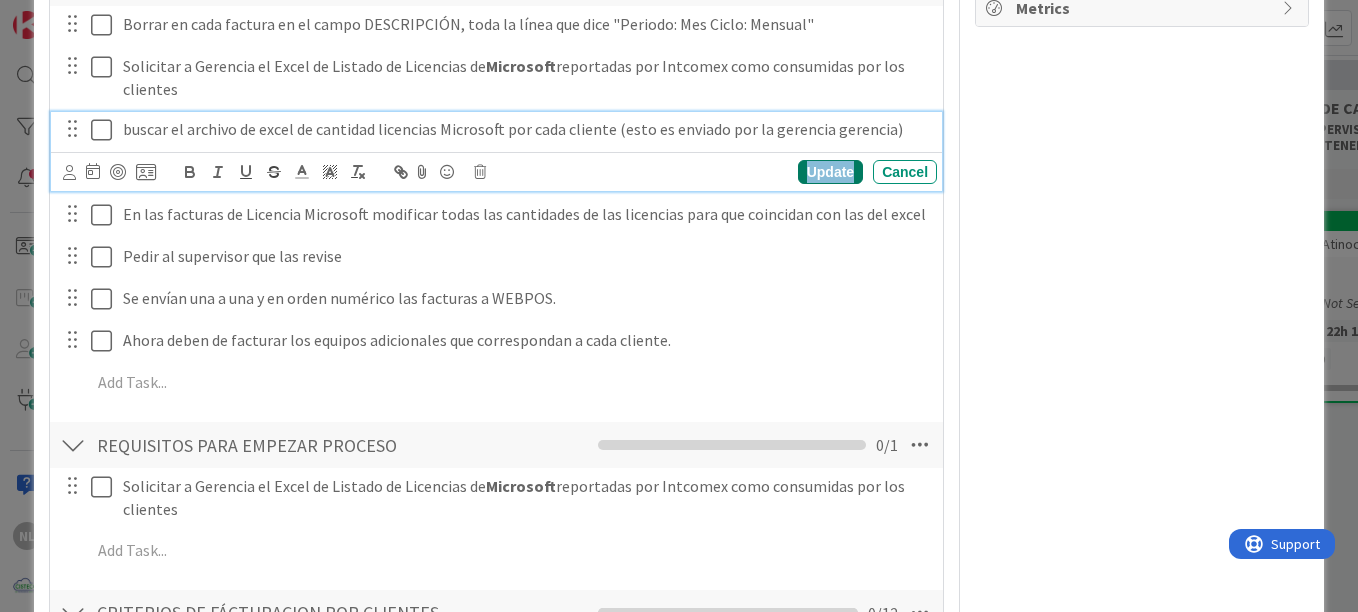 click on "Update" at bounding box center (830, 172) 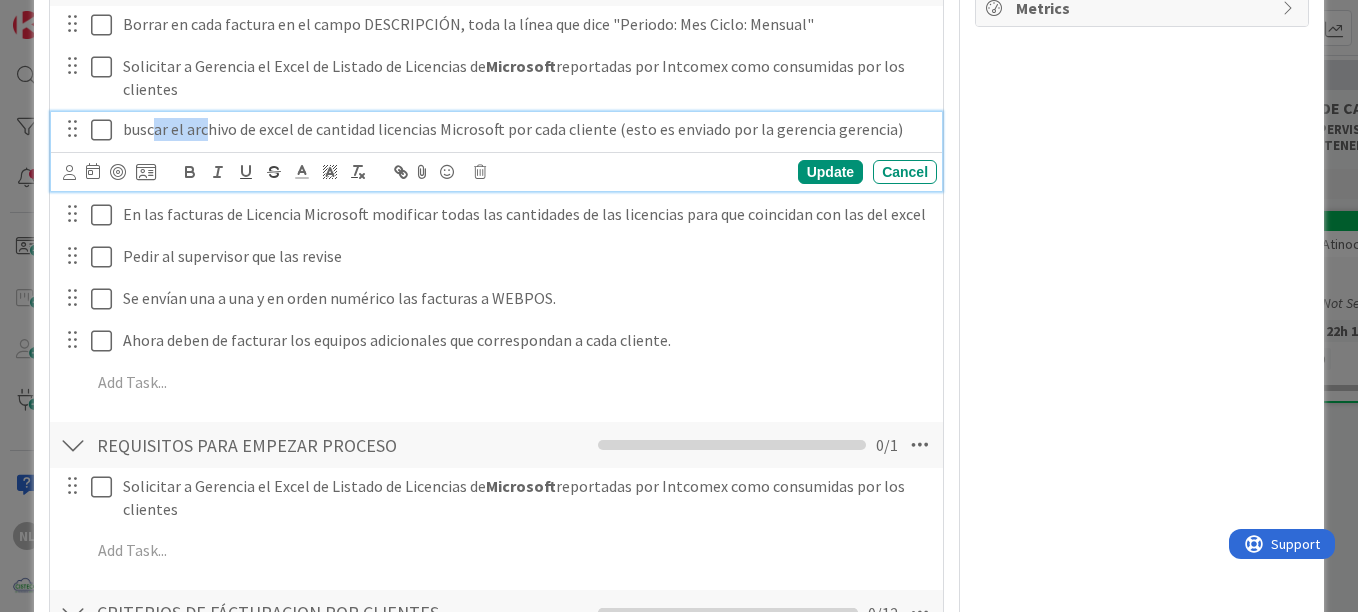 drag, startPoint x: 154, startPoint y: 132, endPoint x: 206, endPoint y: 130, distance: 52.03845 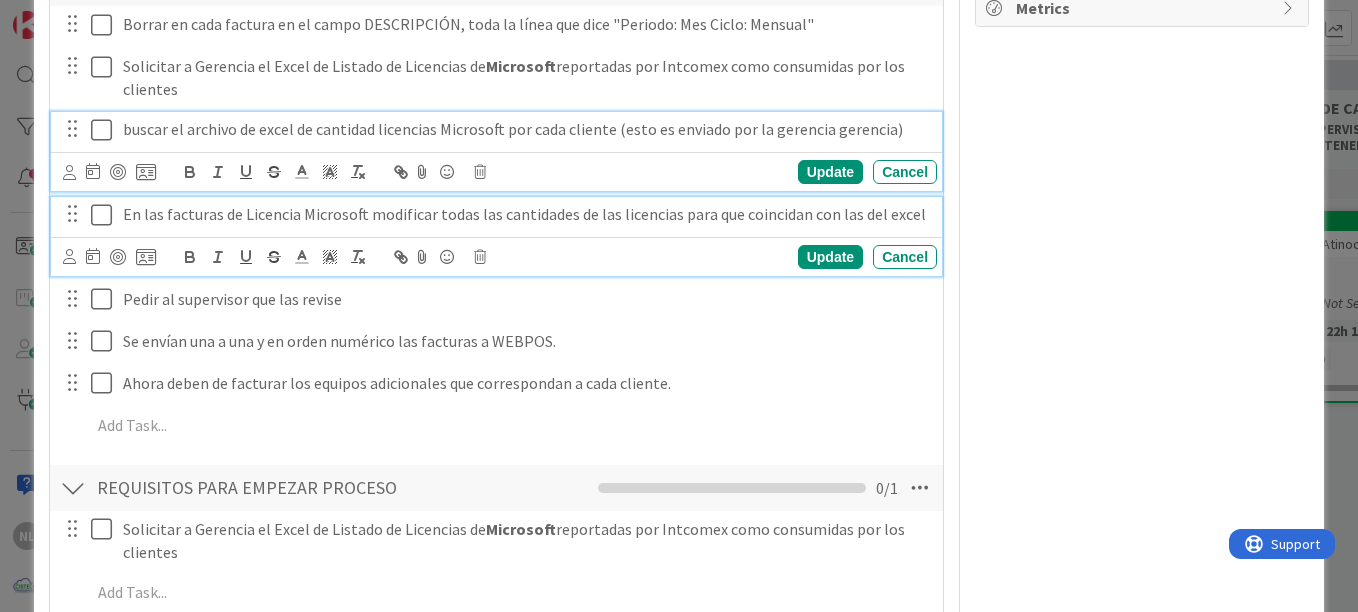 click on "En las facturas de Licencia Microsoft modificar todas las cantidades de las licencias para que coincidan con las del excel" at bounding box center [526, 214] 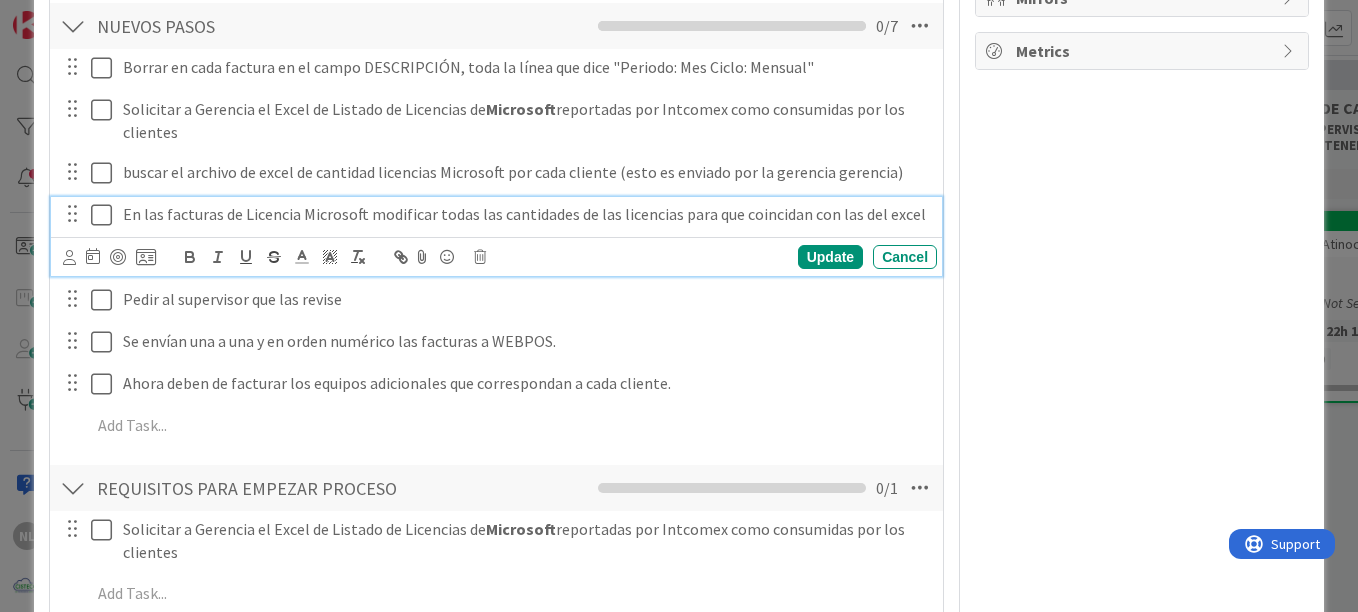 scroll, scrollTop: 599, scrollLeft: 0, axis: vertical 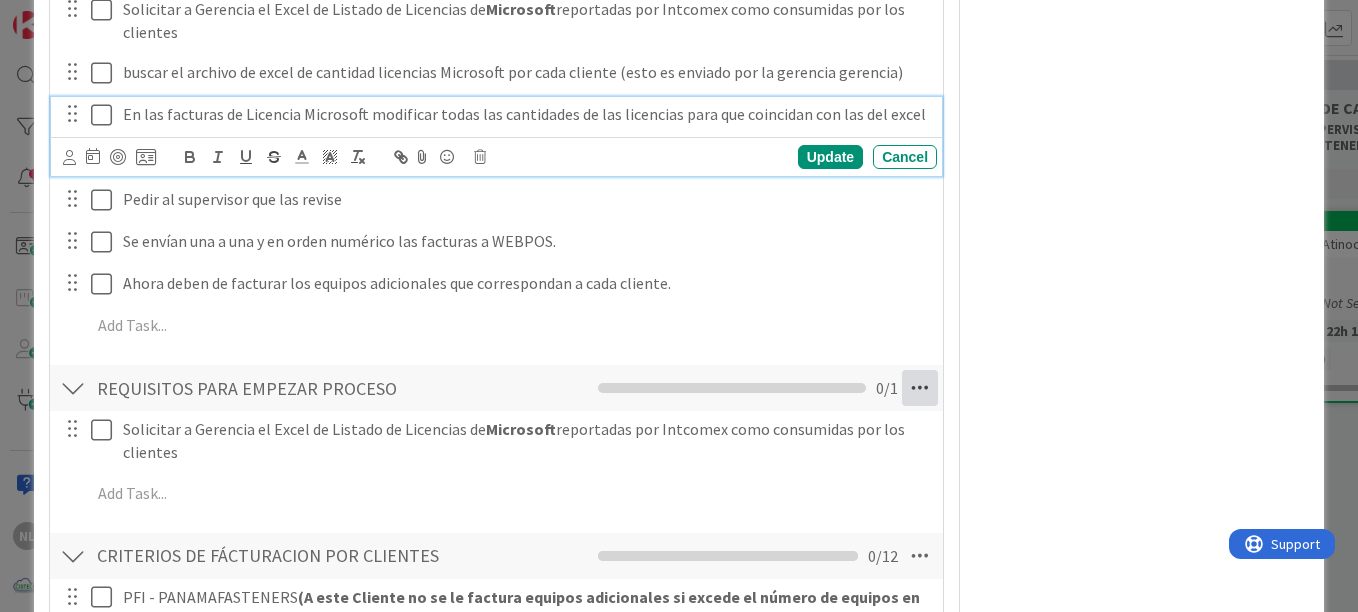 click at bounding box center (920, 388) 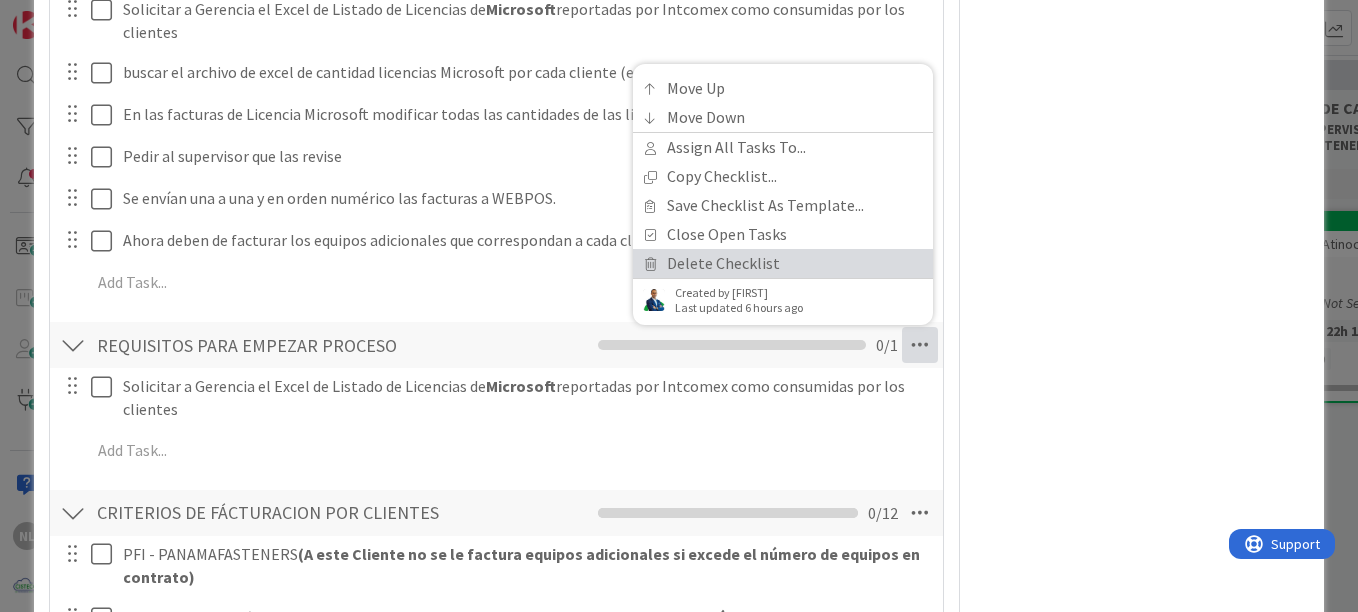 click on "Delete Checklist" at bounding box center (783, 263) 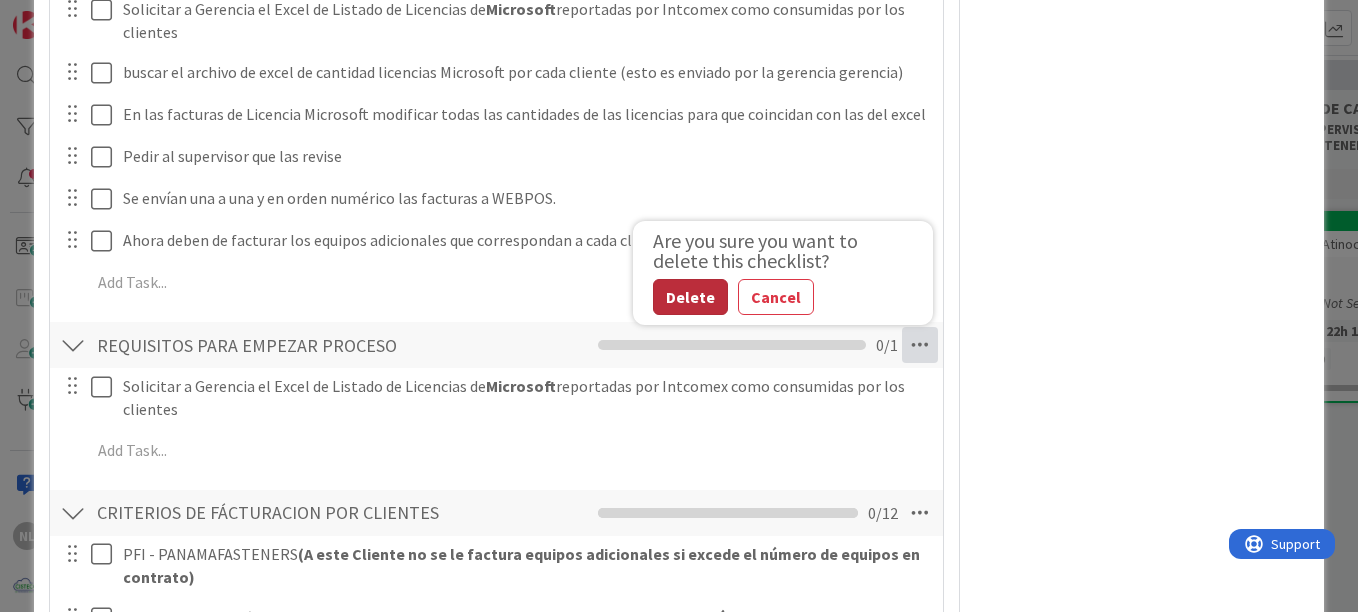click on "Delete" at bounding box center [690, 297] 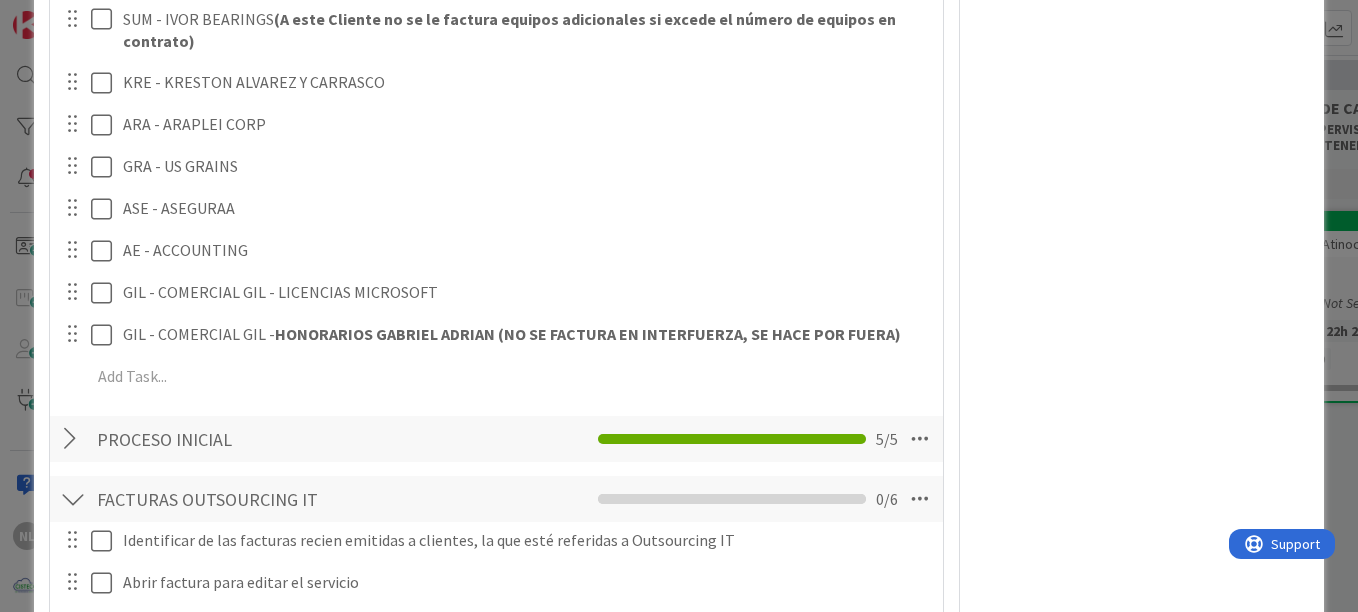 scroll, scrollTop: 1399, scrollLeft: 0, axis: vertical 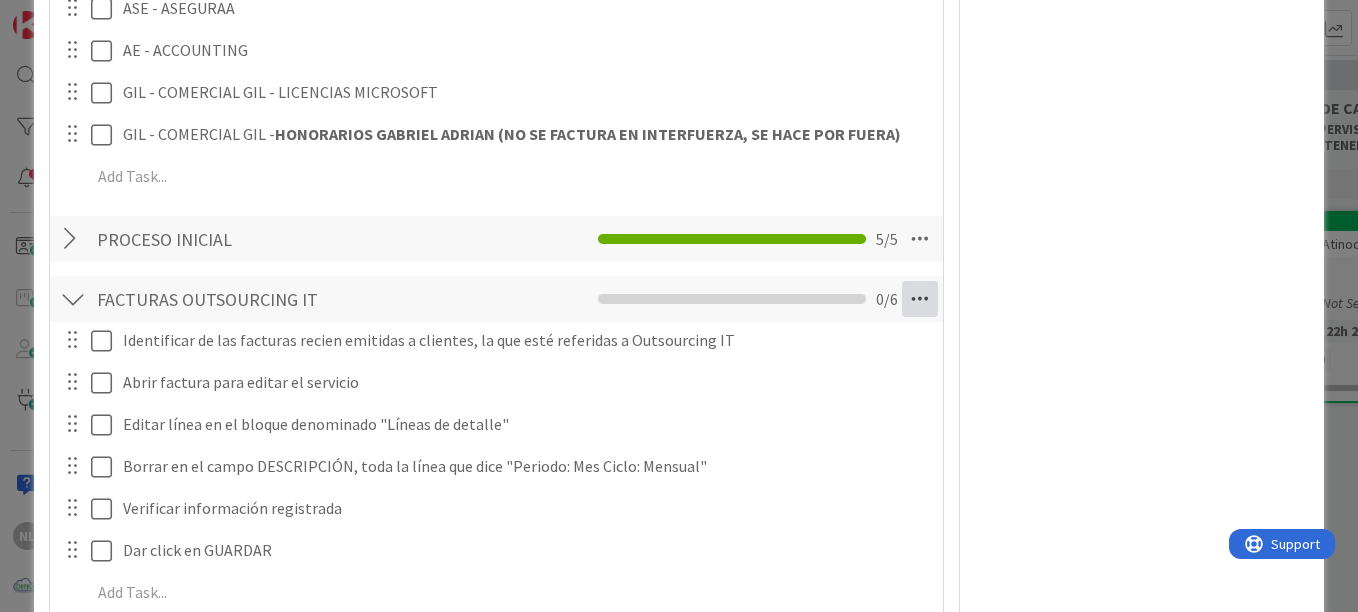 click at bounding box center (920, 299) 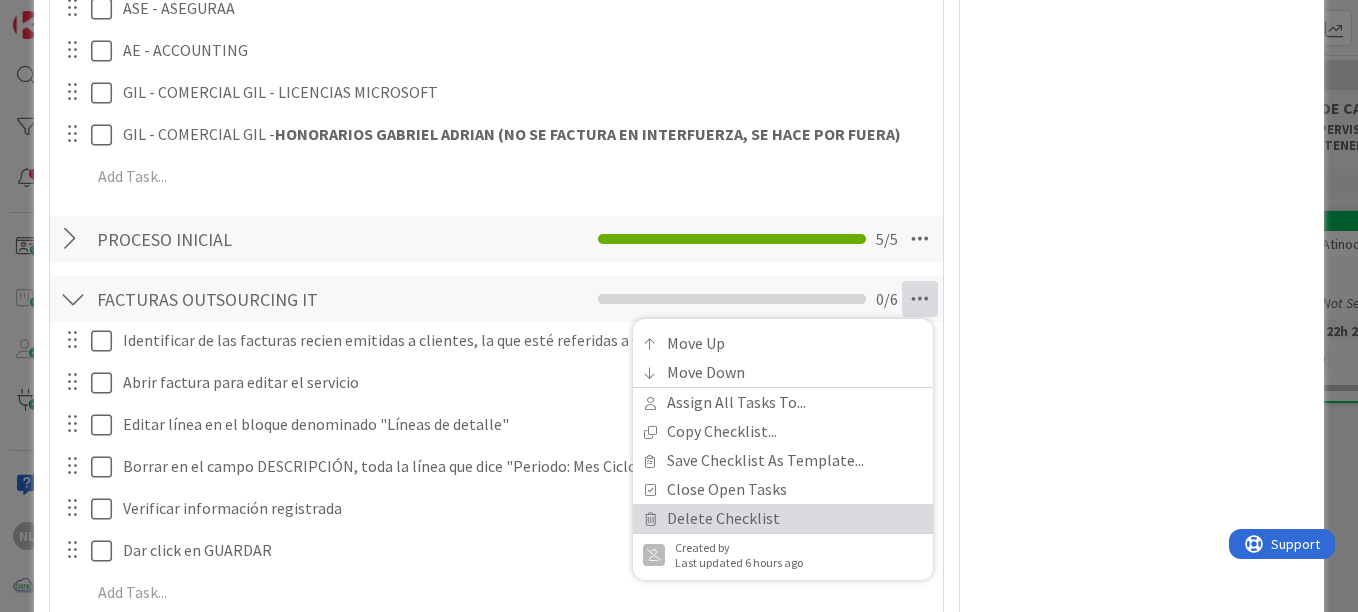 click on "Delete Checklist" at bounding box center (783, 518) 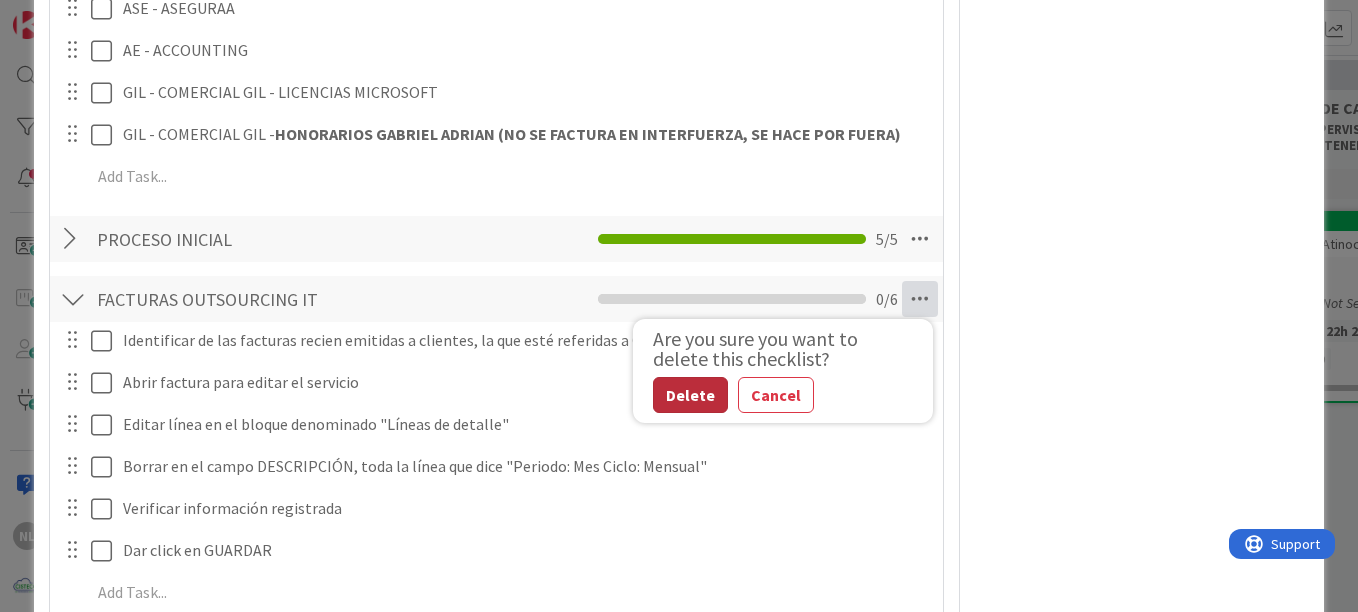 click on "Delete" at bounding box center [690, 395] 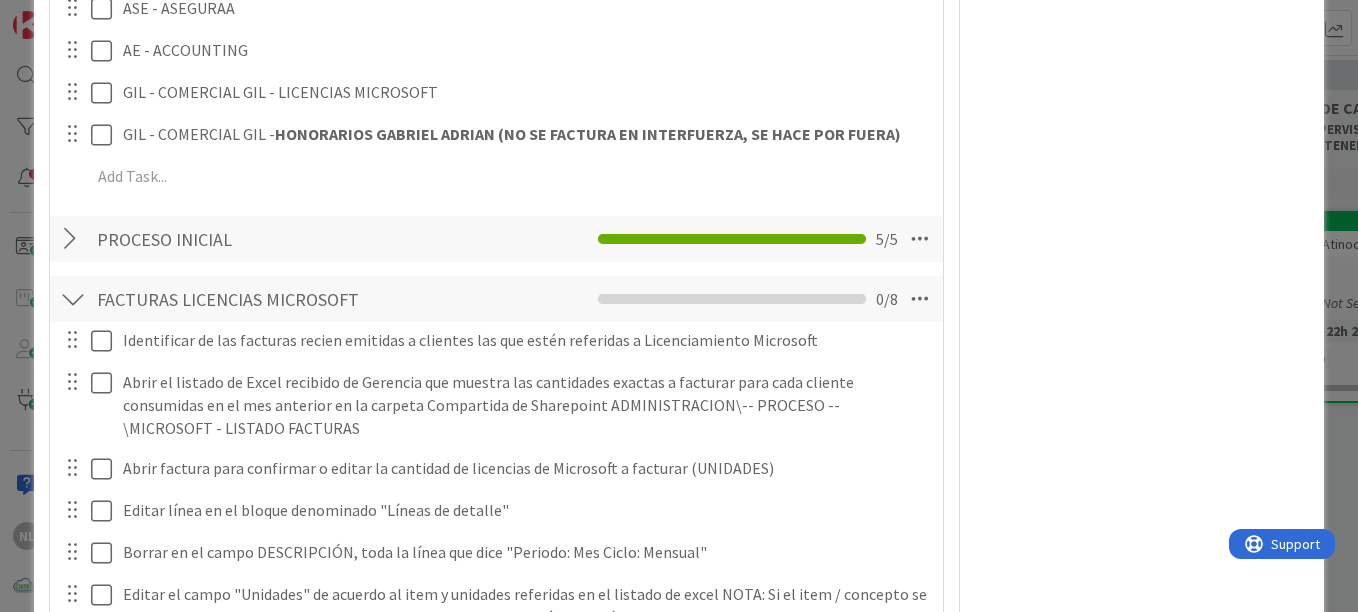 click at bounding box center (73, 239) 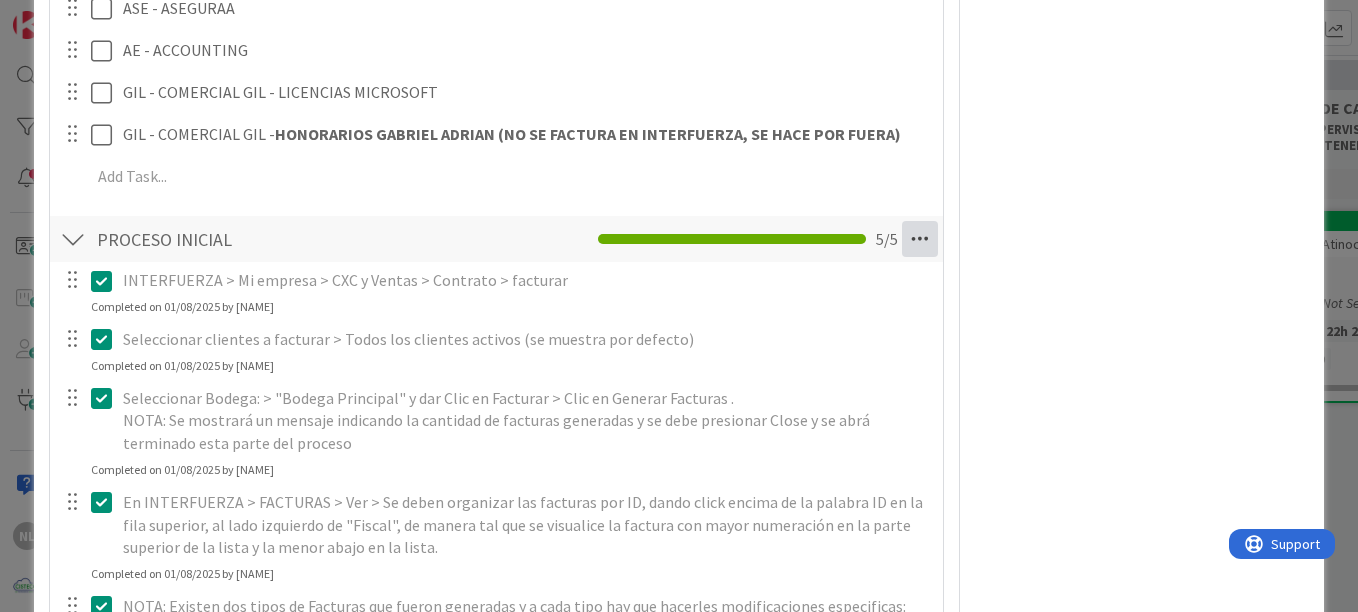 click at bounding box center [920, 239] 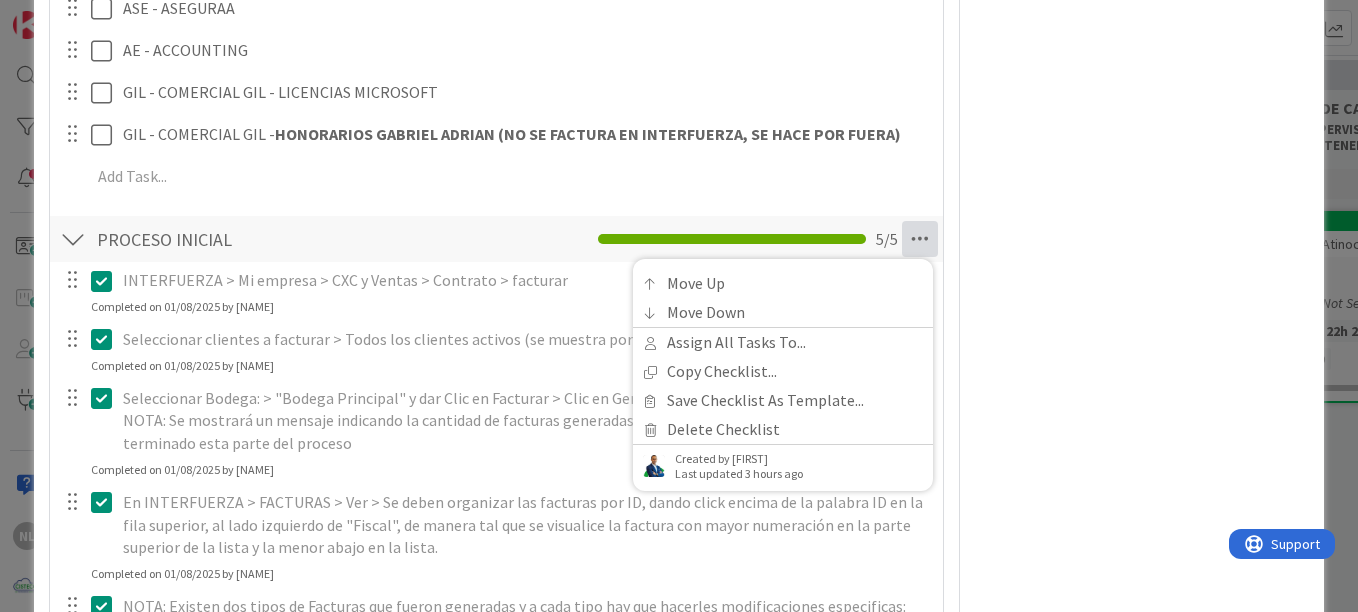 click at bounding box center [73, 239] 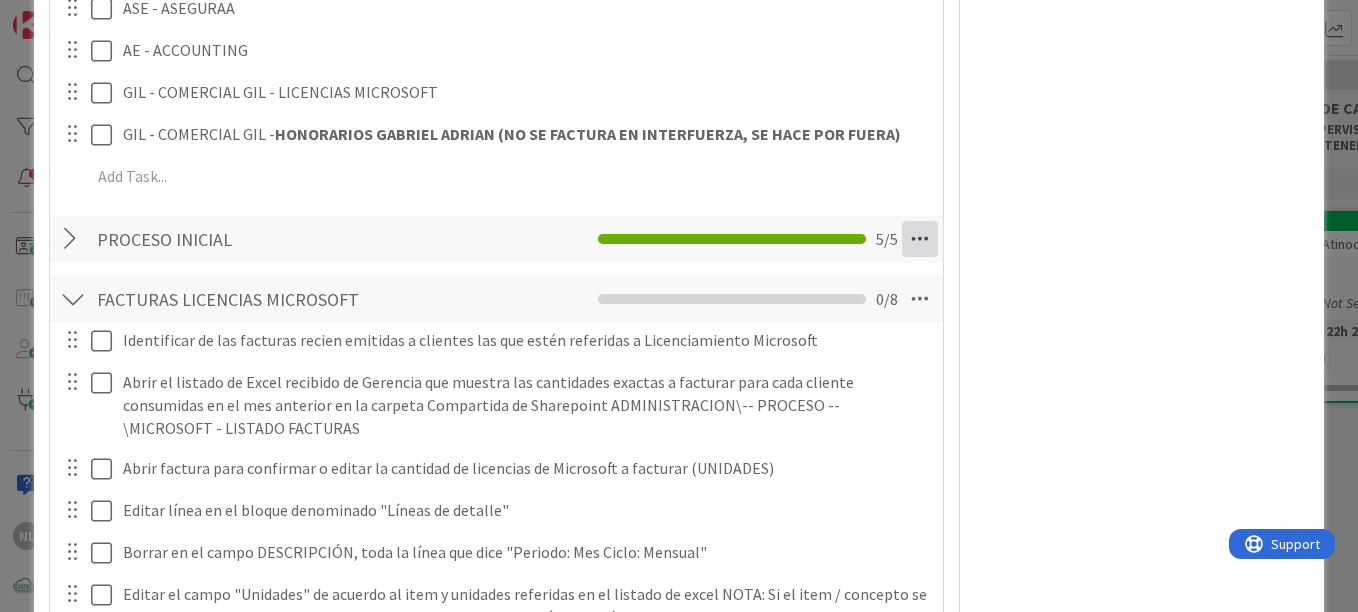 click at bounding box center (920, 239) 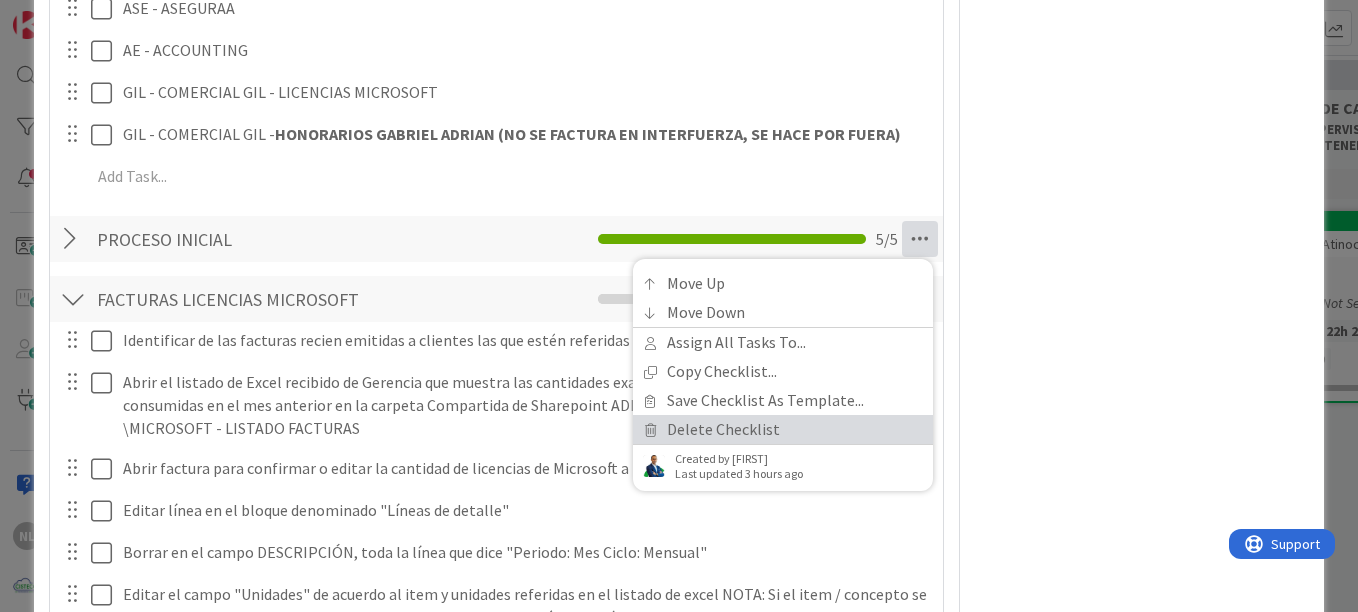 click on "Delete Checklist" at bounding box center [783, 429] 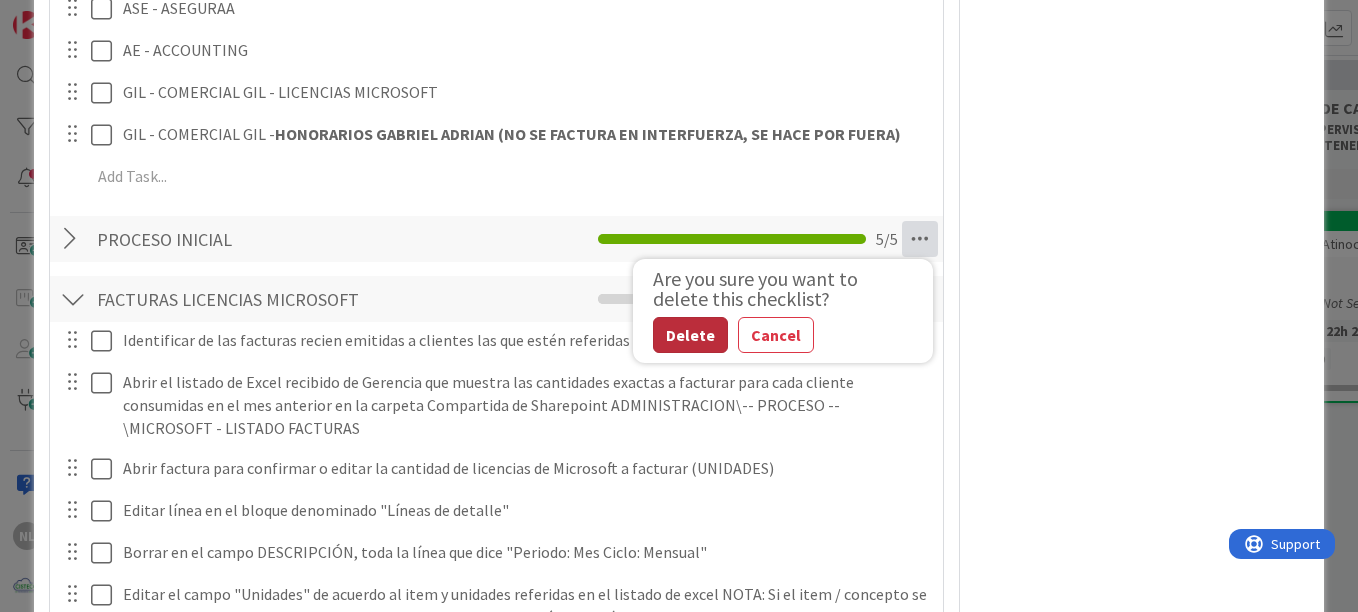 click on "Delete" at bounding box center (690, 335) 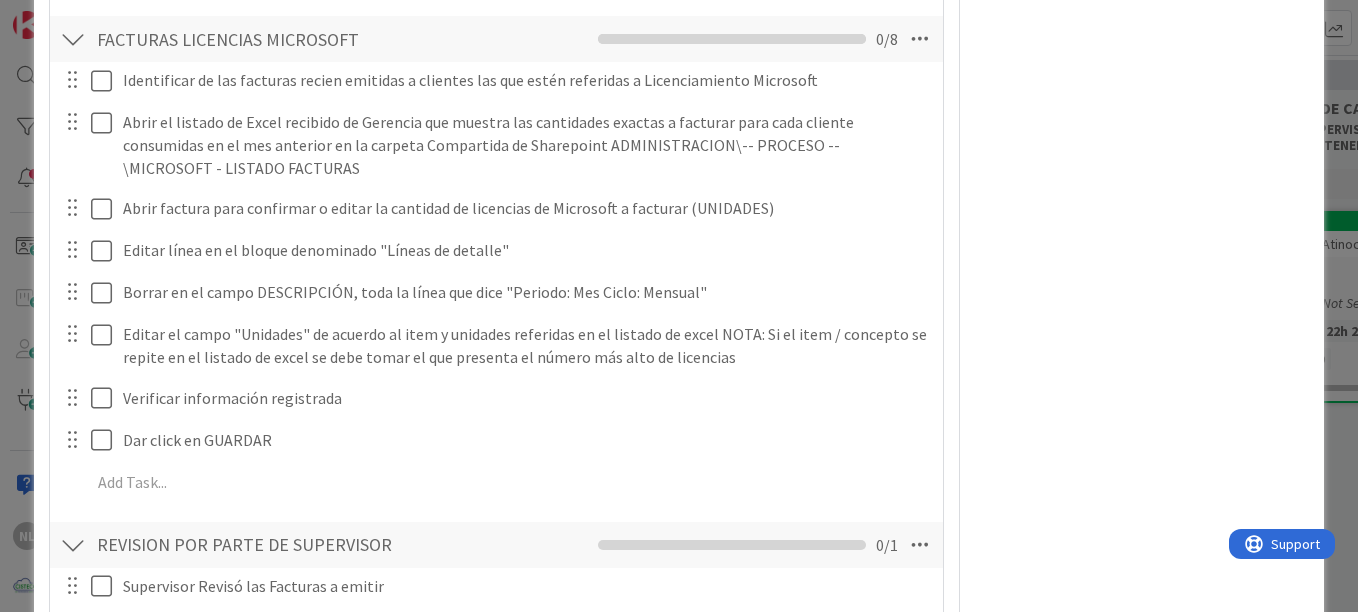 scroll, scrollTop: 1499, scrollLeft: 0, axis: vertical 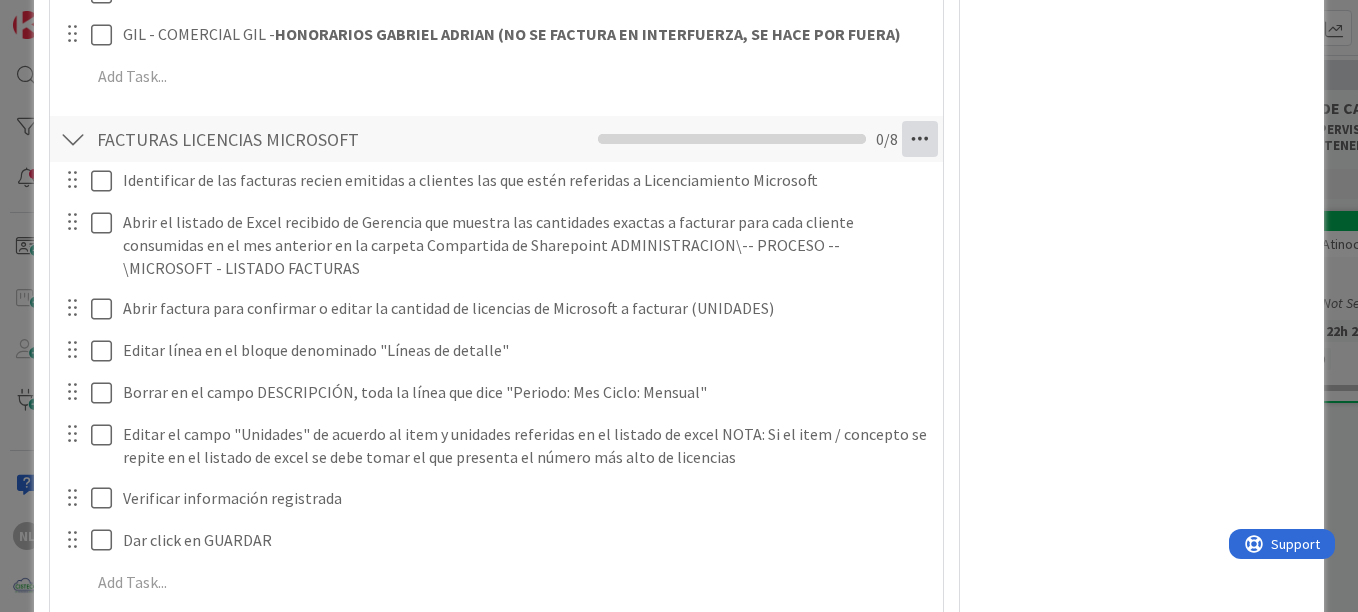 click at bounding box center (920, 139) 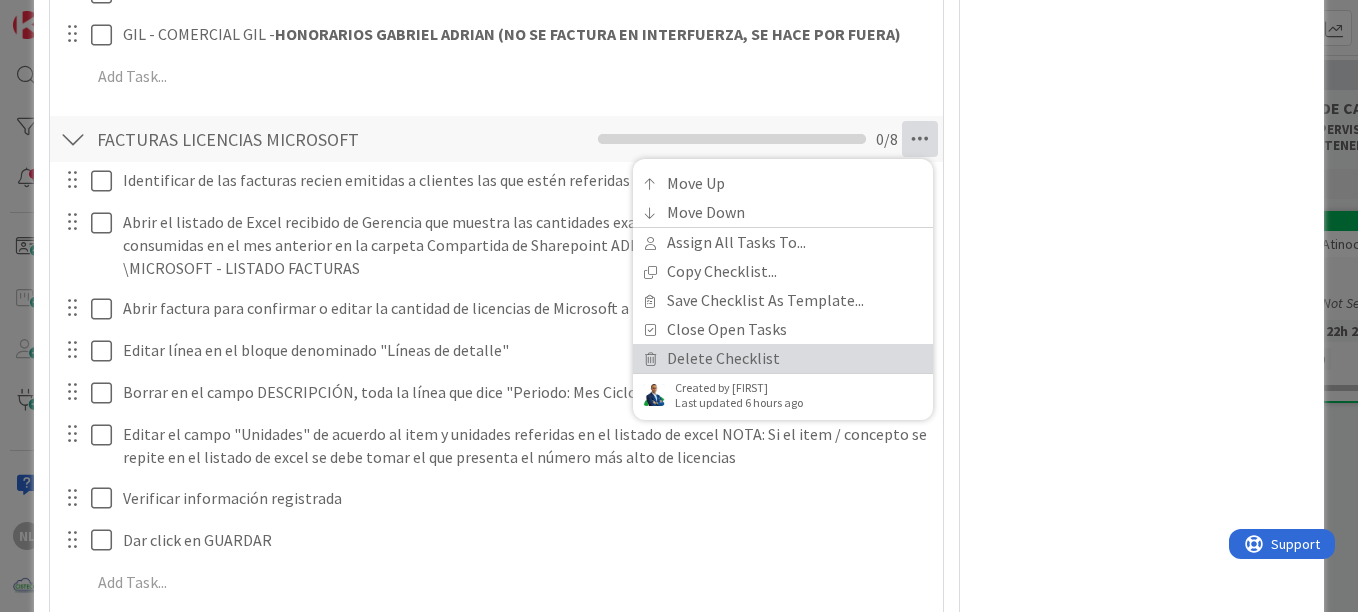 click on "Delete Checklist" at bounding box center (783, 358) 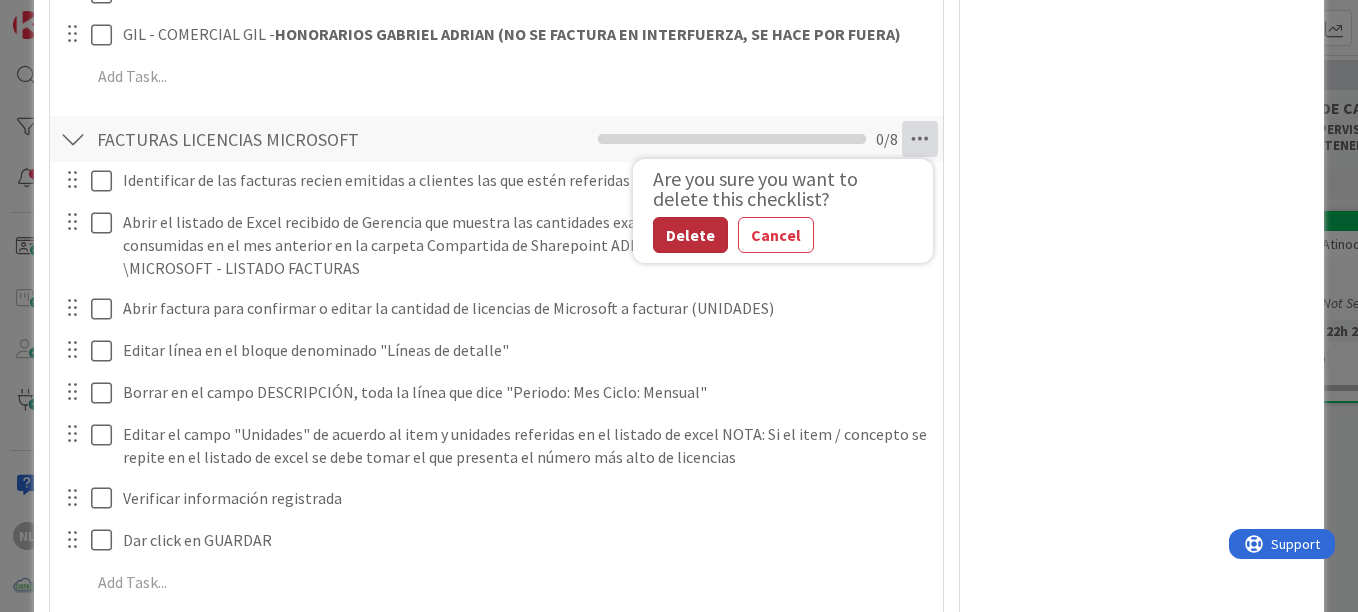 click on "Delete" at bounding box center [690, 235] 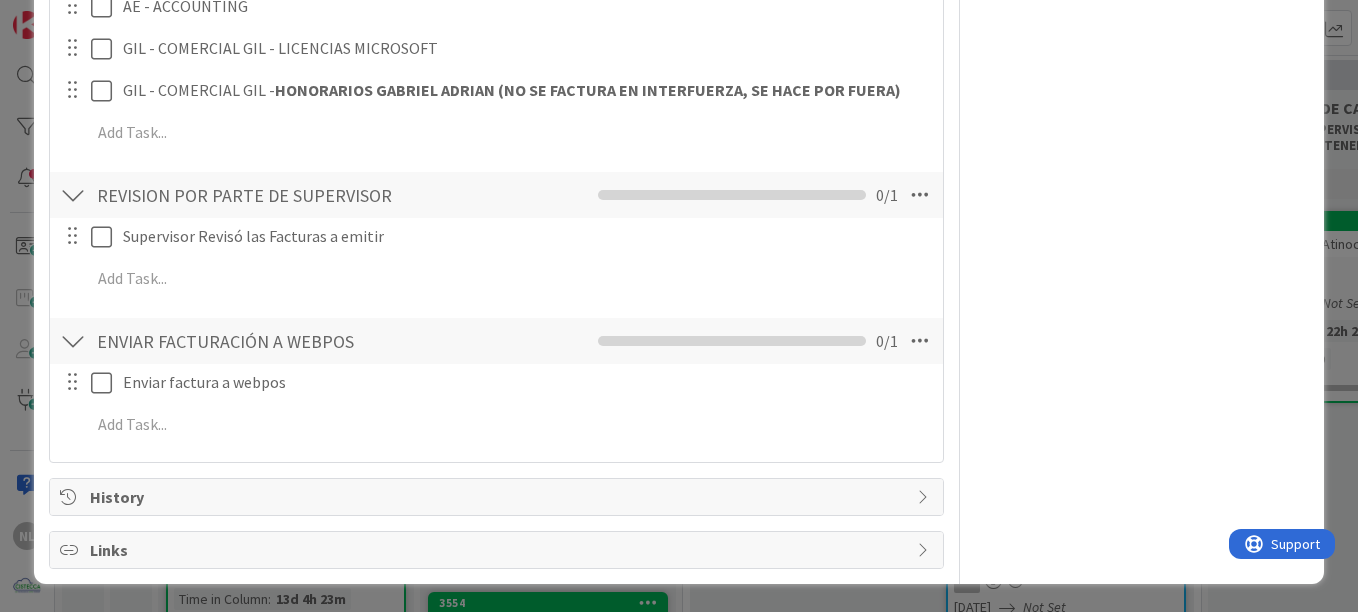 scroll, scrollTop: 1422, scrollLeft: 0, axis: vertical 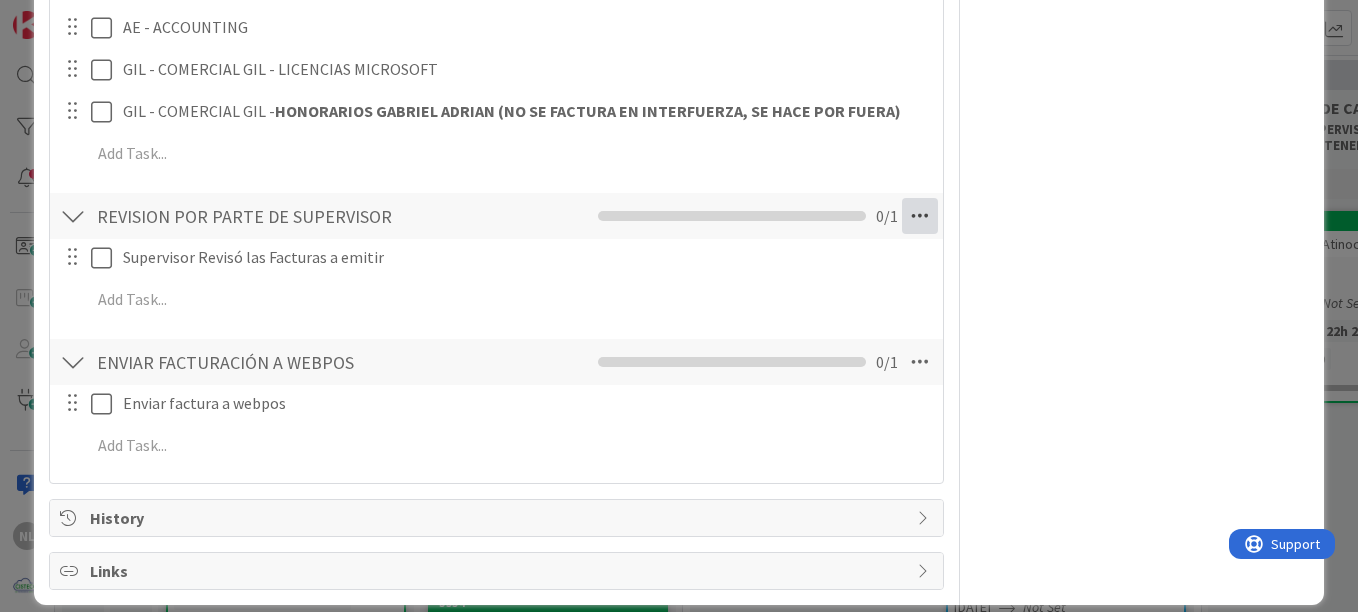 click at bounding box center (920, 216) 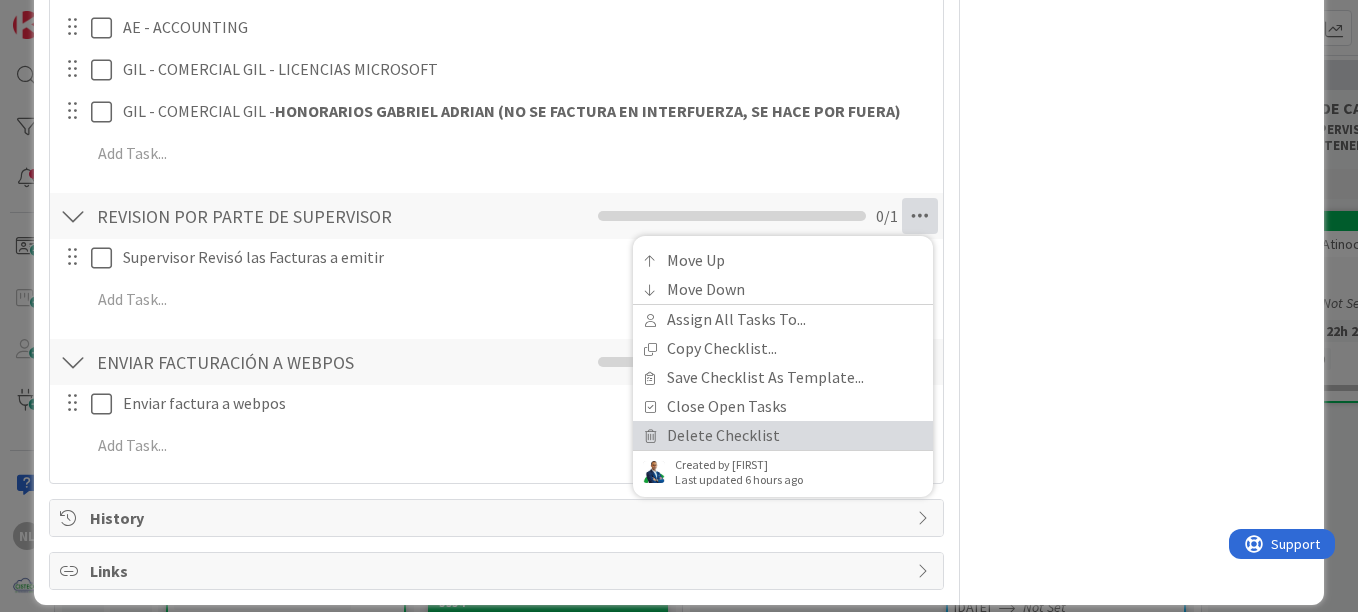 click on "Delete Checklist" at bounding box center [783, 435] 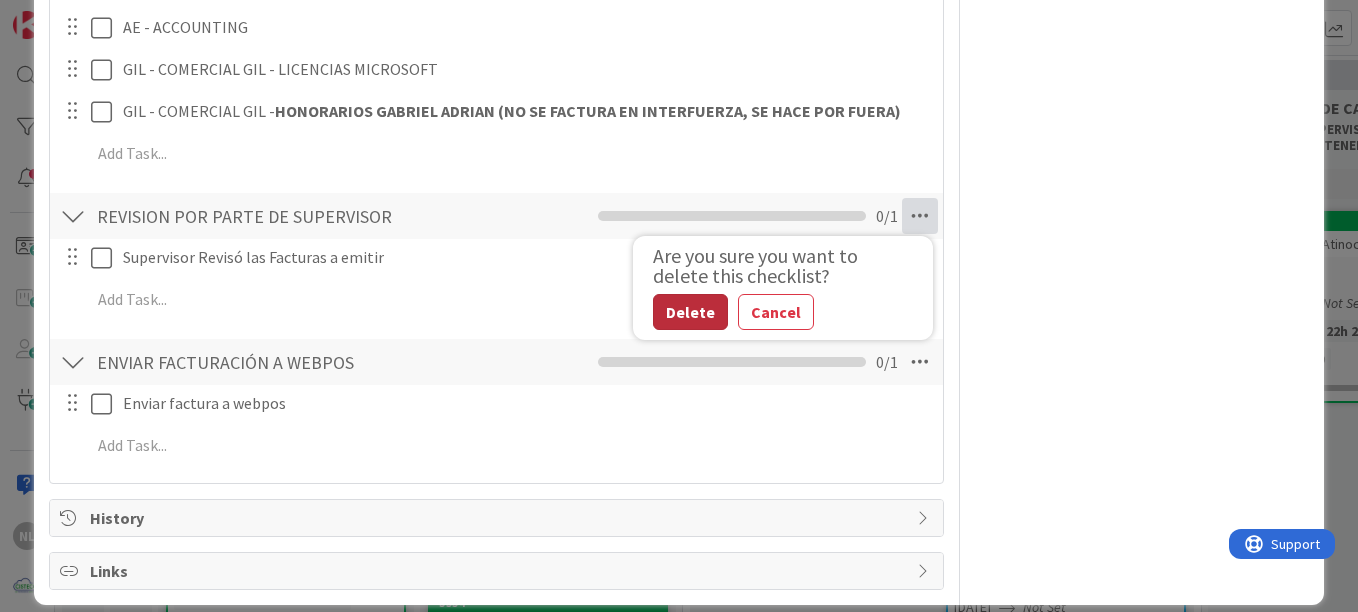 click on "Delete" at bounding box center (690, 312) 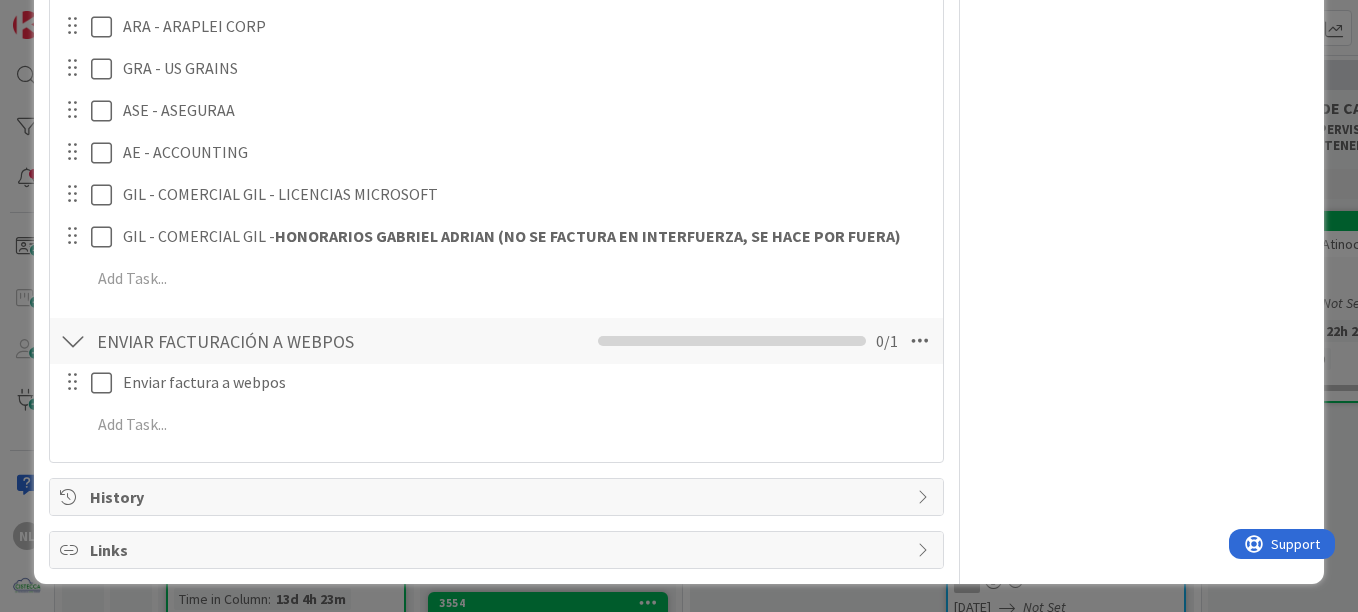 scroll, scrollTop: 1276, scrollLeft: 0, axis: vertical 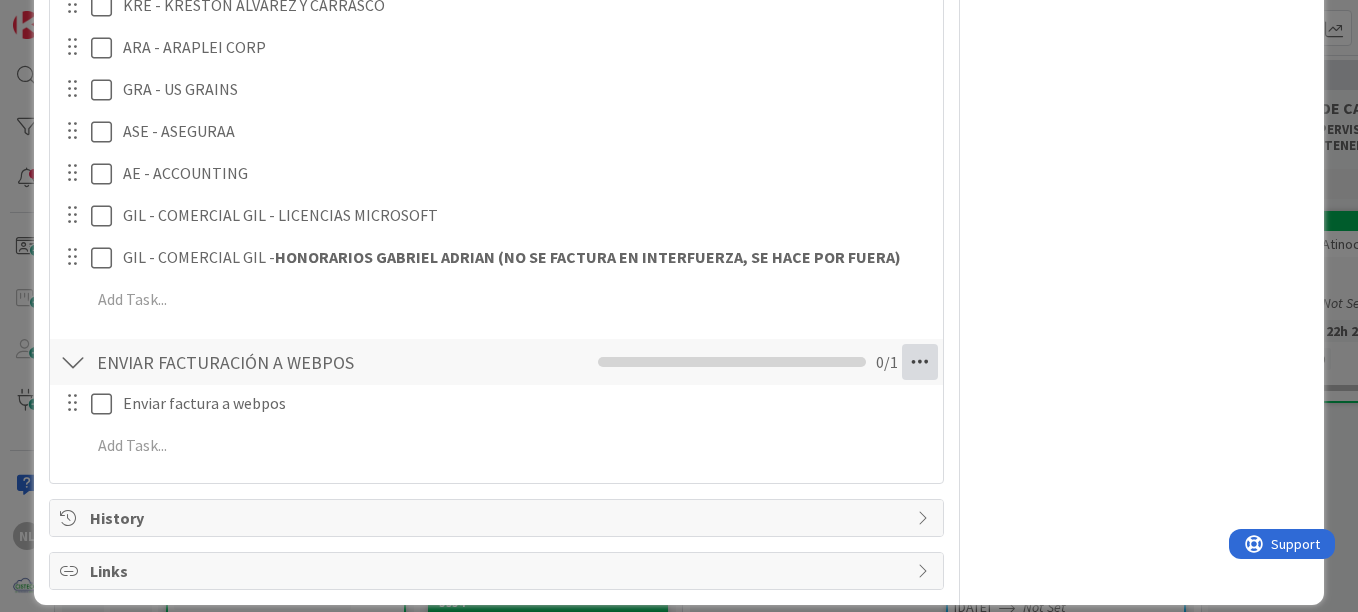 click at bounding box center (920, 362) 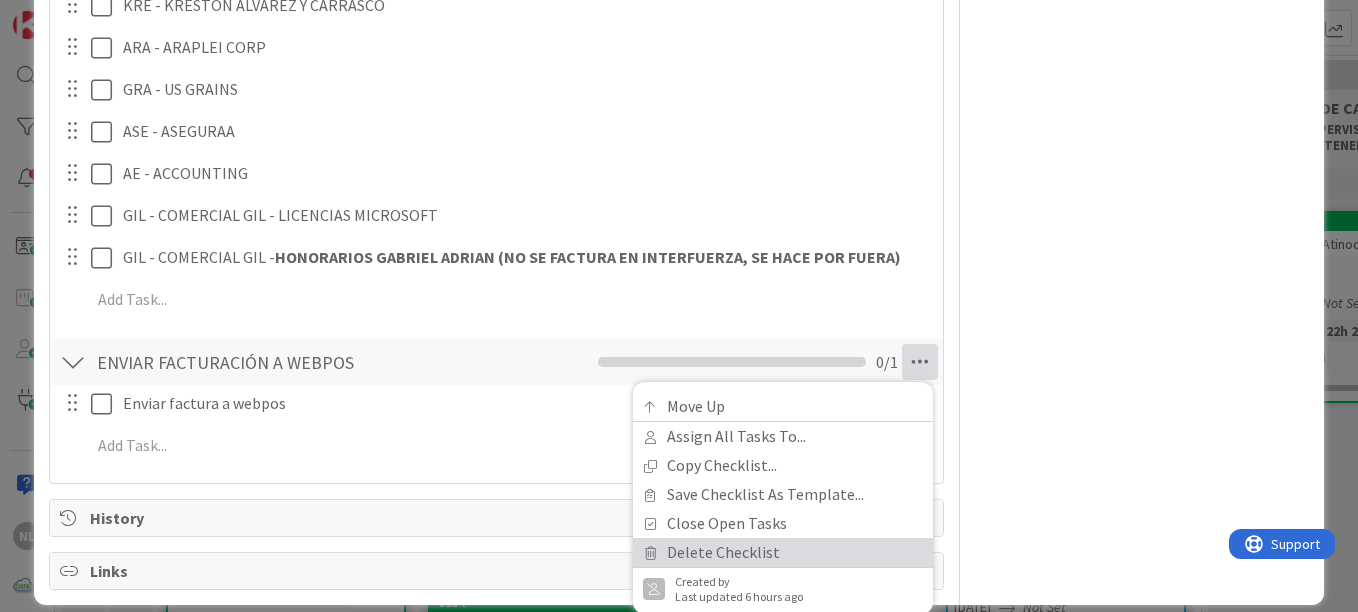 click on "Delete Checklist" at bounding box center (783, 552) 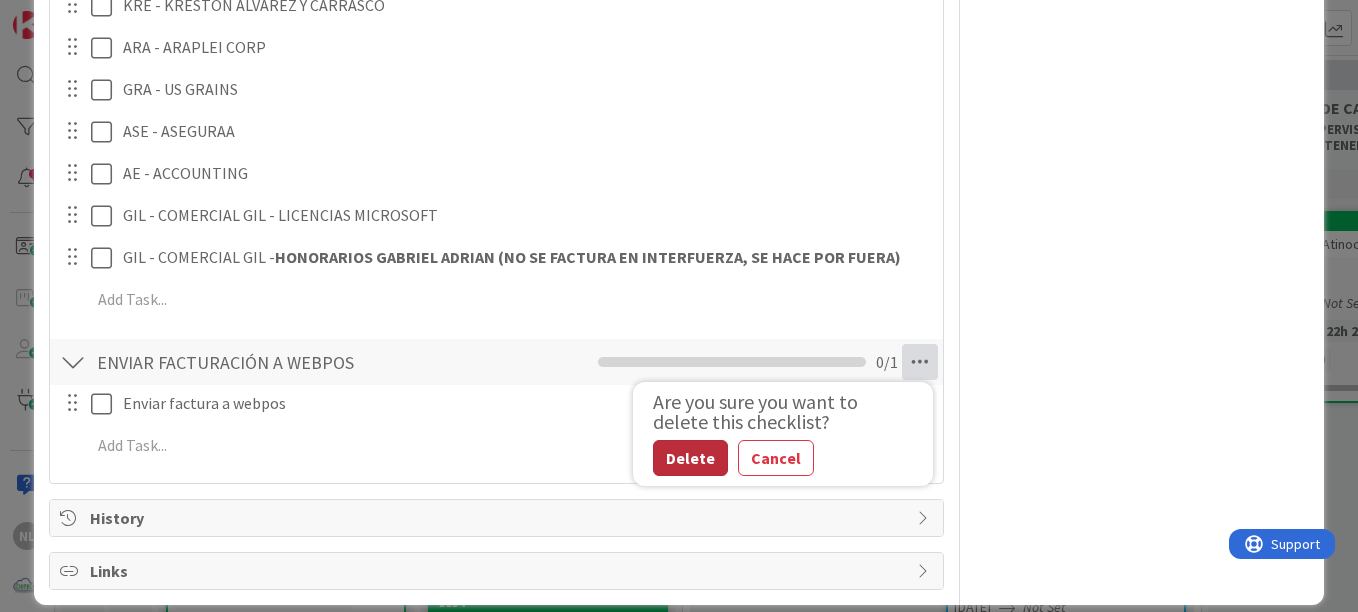 click on "Delete" at bounding box center [690, 458] 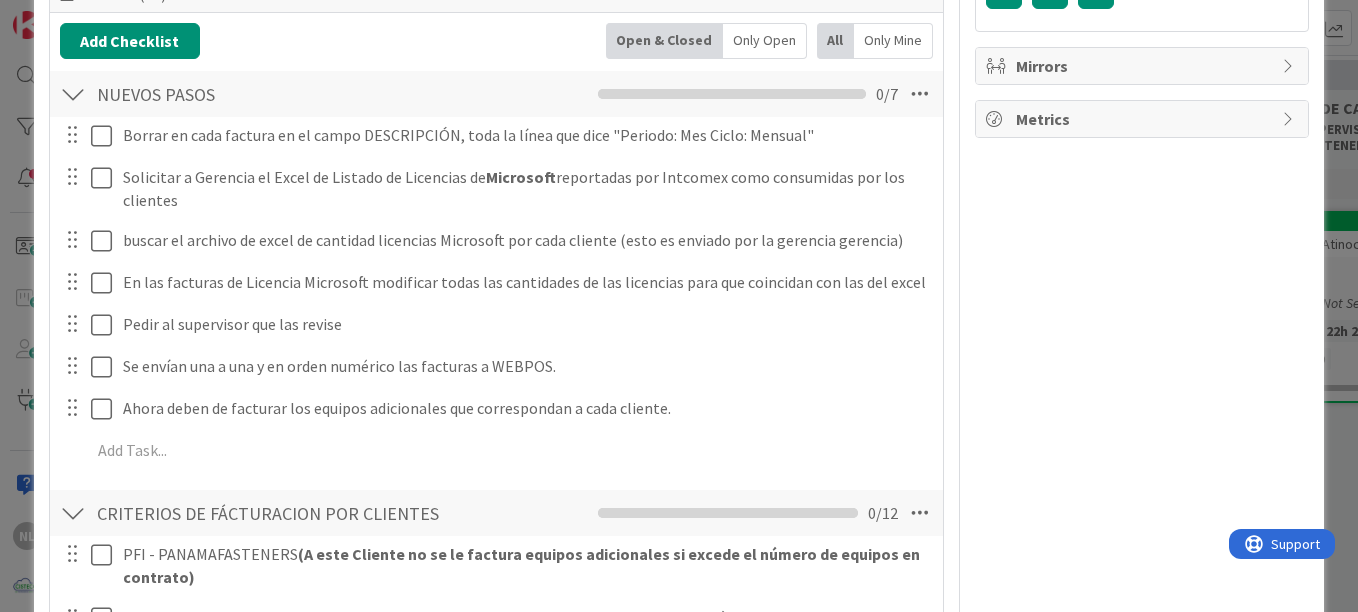 scroll, scrollTop: 430, scrollLeft: 0, axis: vertical 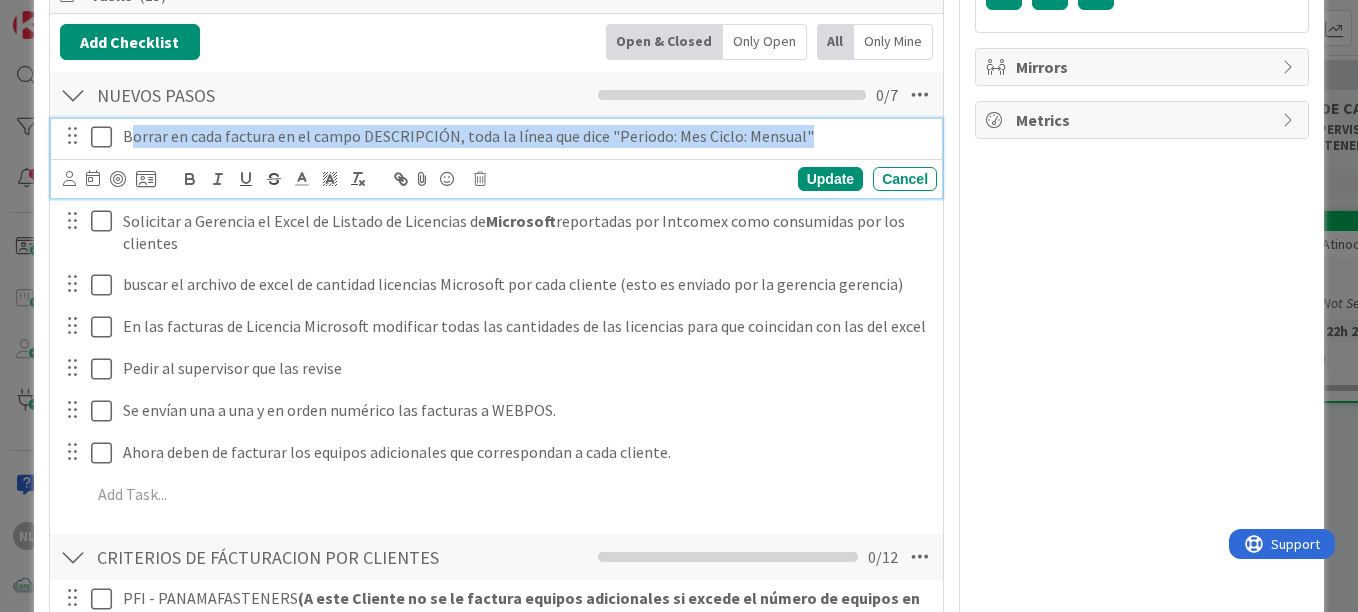 drag, startPoint x: 131, startPoint y: 139, endPoint x: 815, endPoint y: 129, distance: 684.0731 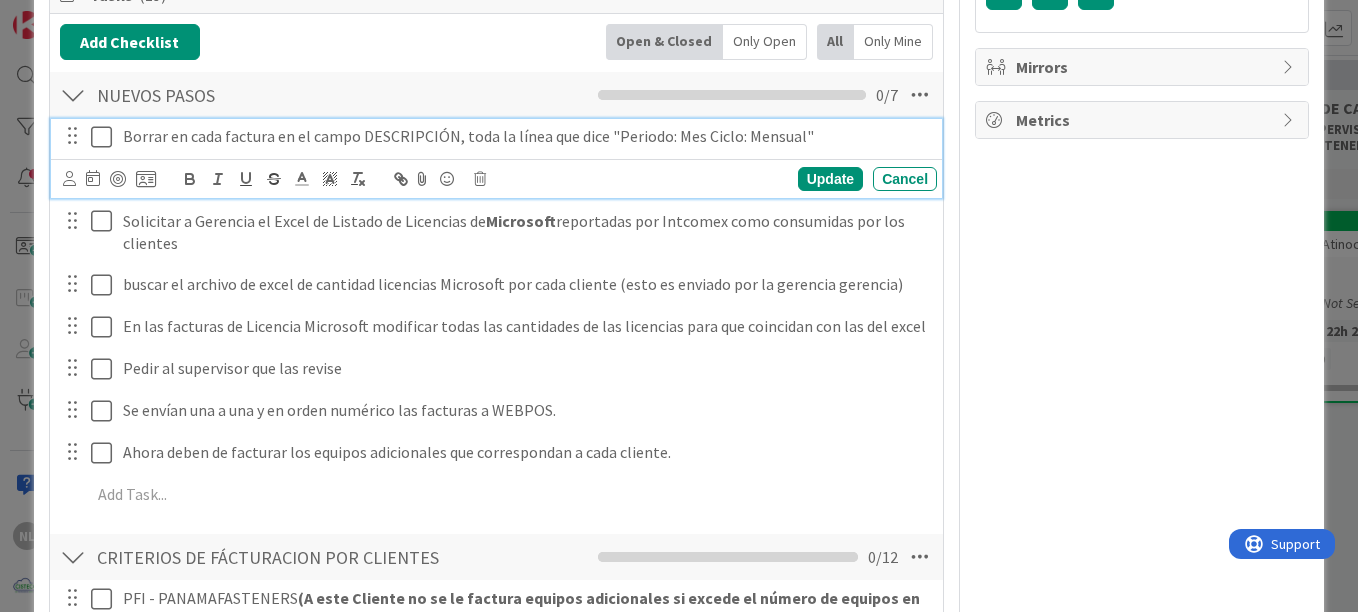 type 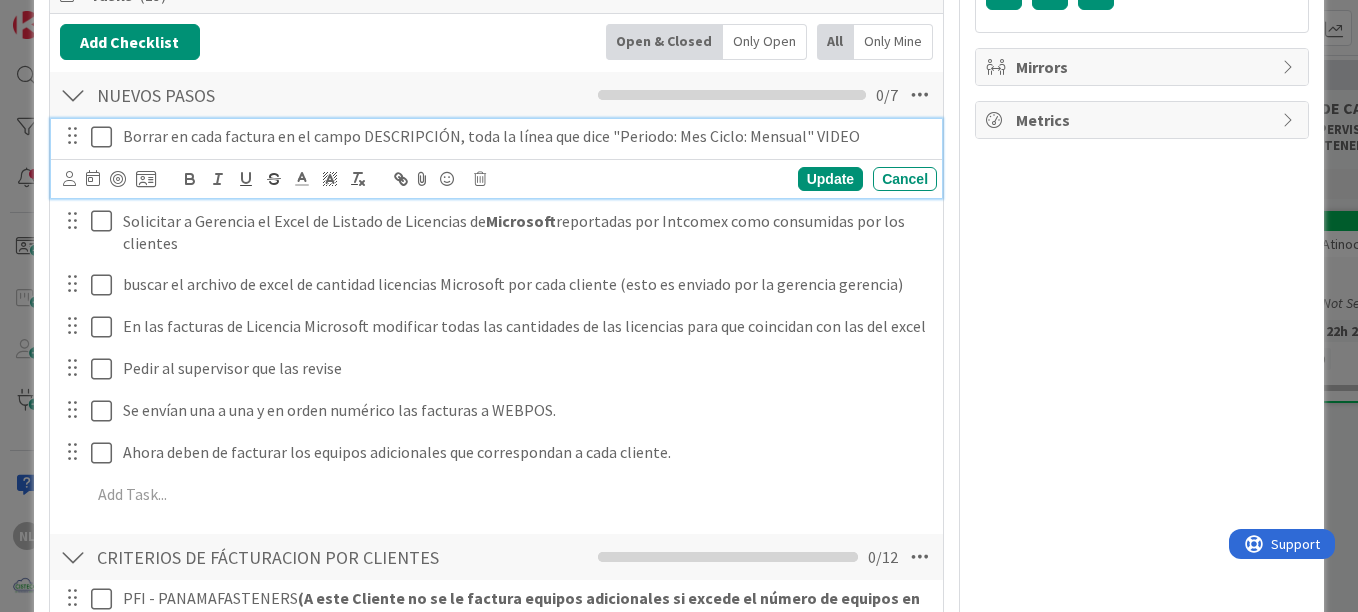 click on "Borrar en cada factura en el campo DESCRIPCIÓN, toda la línea que dice "Periodo: Mes Ciclo: Mensual" VIDEO" at bounding box center (526, 136) 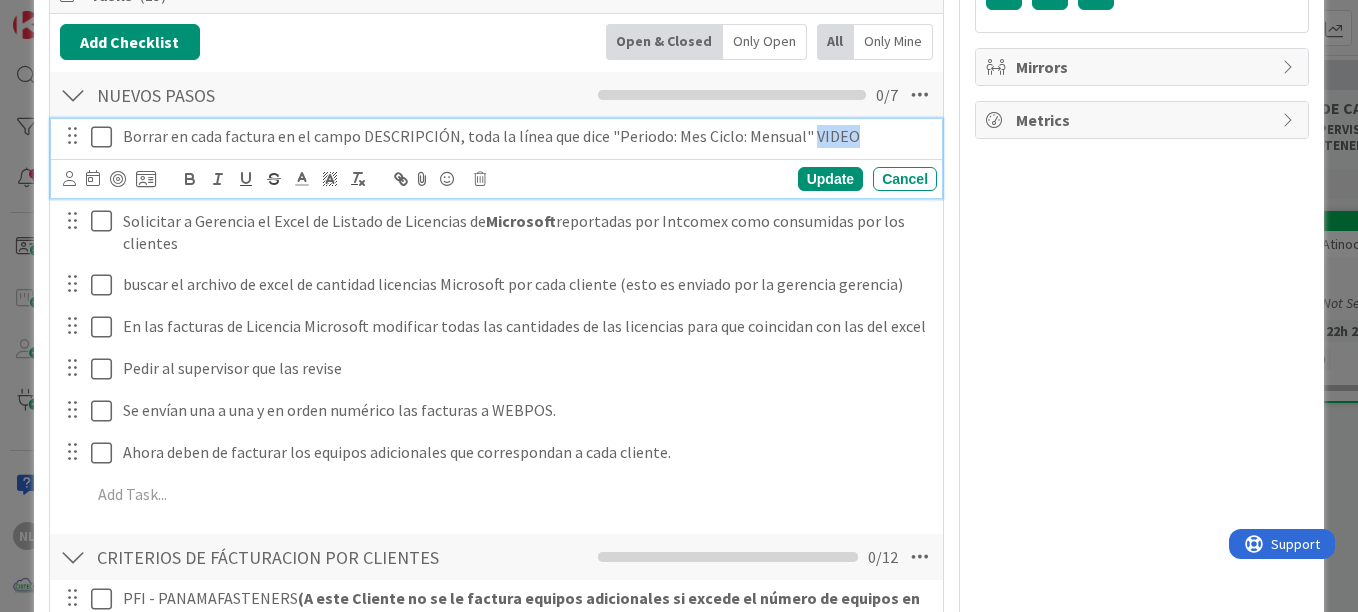 click on "Borrar en cada factura en el campo DESCRIPCIÓN, toda la línea que dice "Periodo: Mes Ciclo: Mensual" VIDEO" at bounding box center (526, 136) 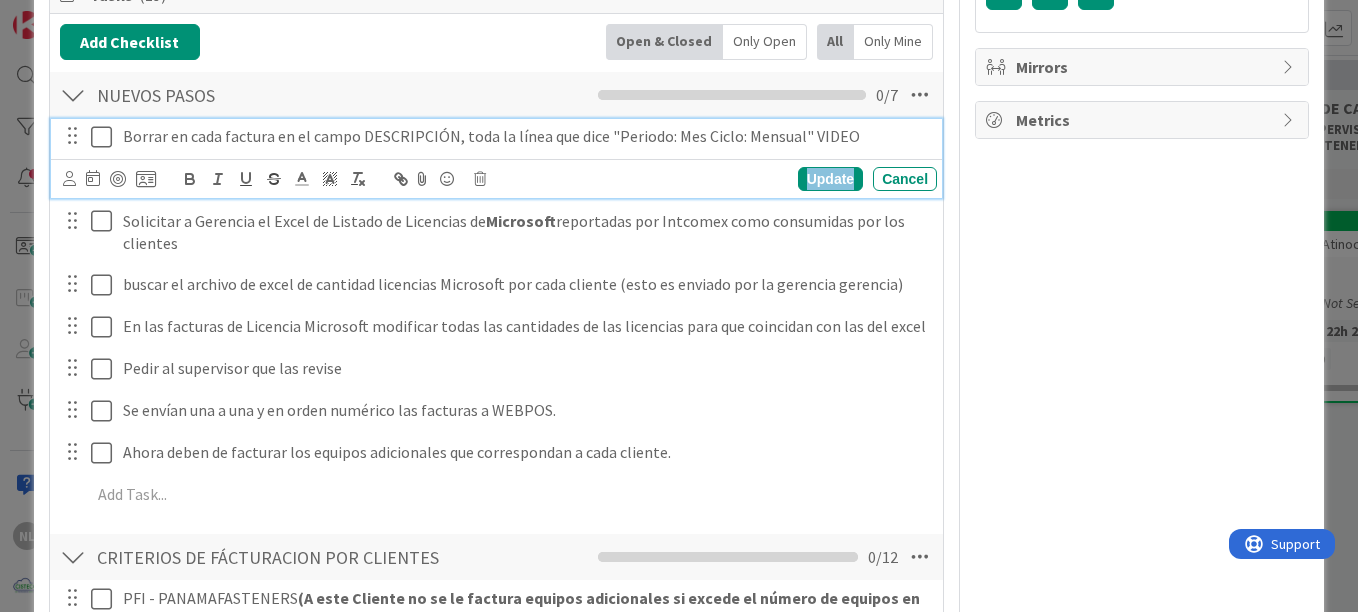 click on "Update" at bounding box center [830, 179] 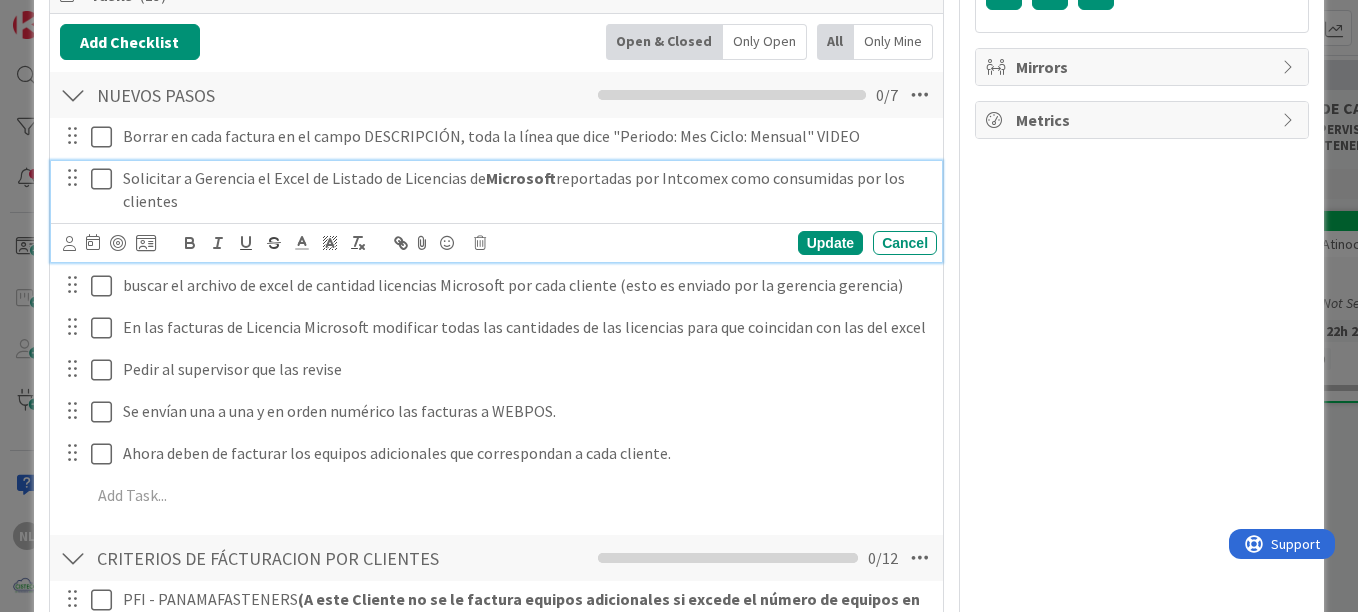 click on "Solicitar a Gerencia el Excel de Listado de Licencias de  Microsoft  reportadas por Intcomex como consumidas por los clientes" at bounding box center (526, 189) 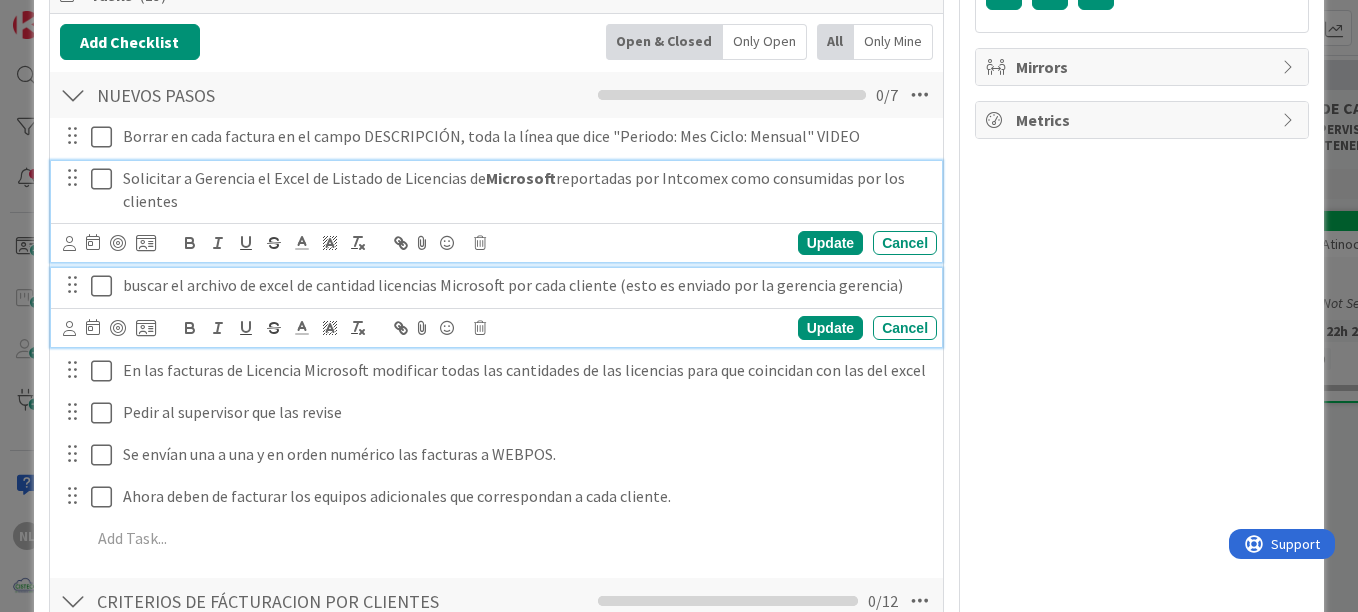 click on "buscar el archivo de excel de cantidad licencias Microsoft por cada cliente (esto es enviado por la gerencia gerencia)" at bounding box center [526, 285] 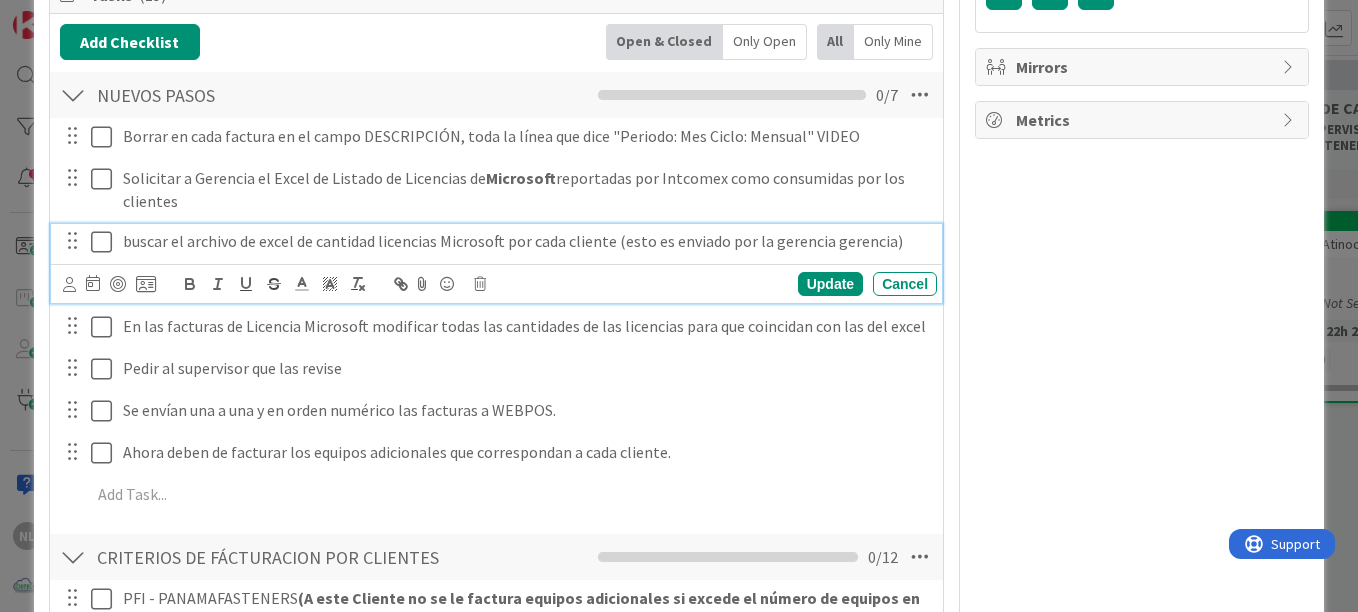 scroll, scrollTop: 386, scrollLeft: 0, axis: vertical 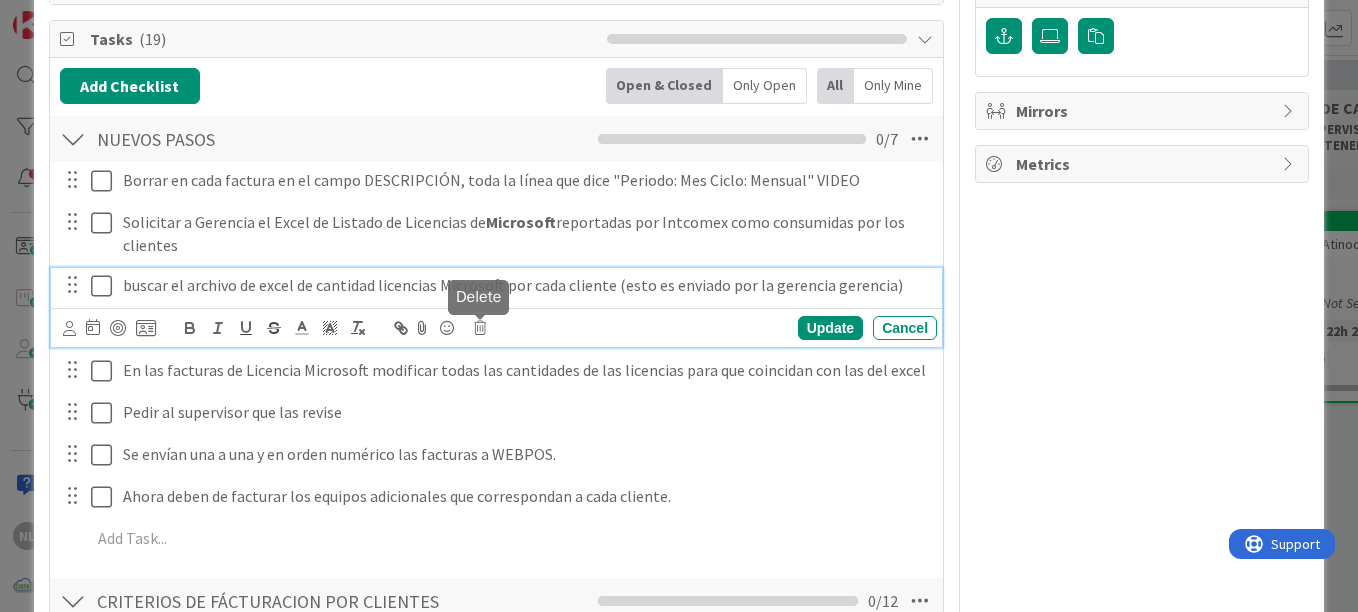 click at bounding box center [480, 328] 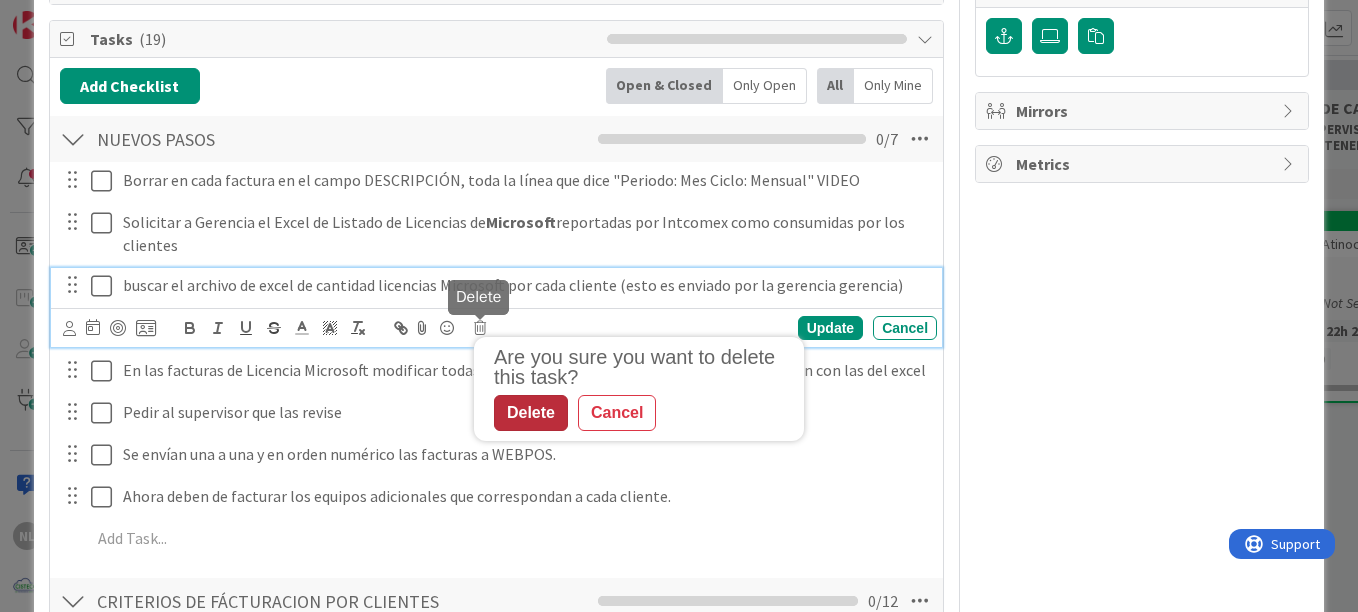 click on "Delete" at bounding box center [531, 413] 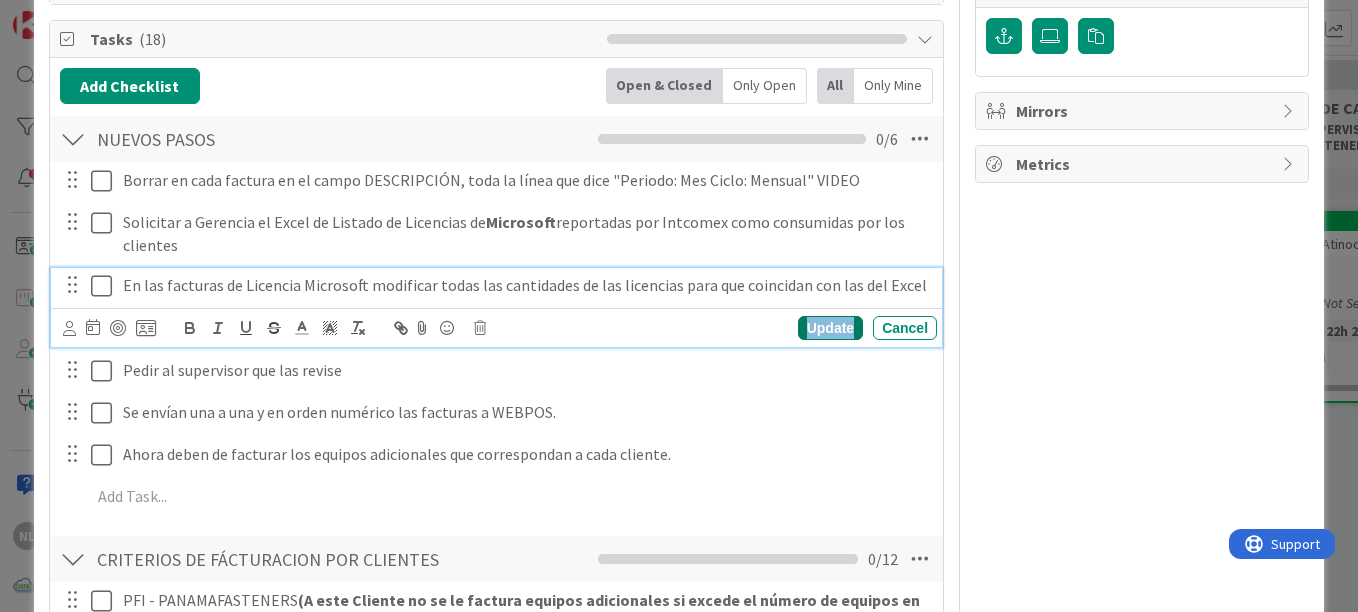 click on "Update" at bounding box center (830, 328) 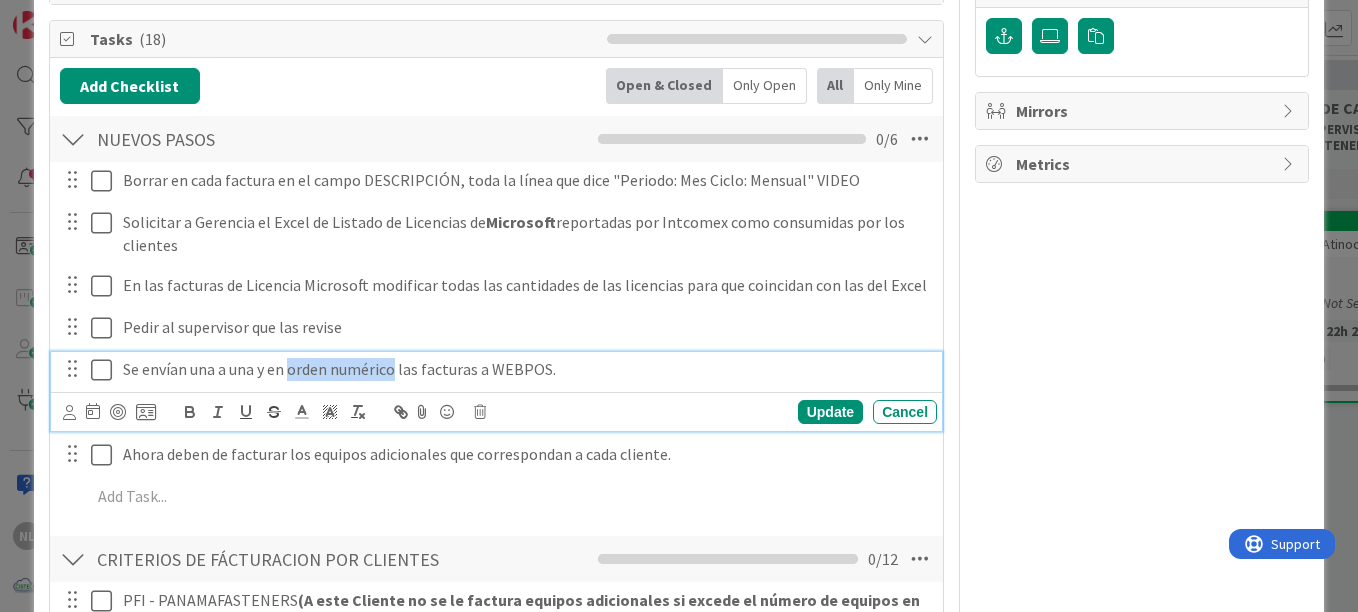 drag, startPoint x: 393, startPoint y: 377, endPoint x: 293, endPoint y: 381, distance: 100.07997 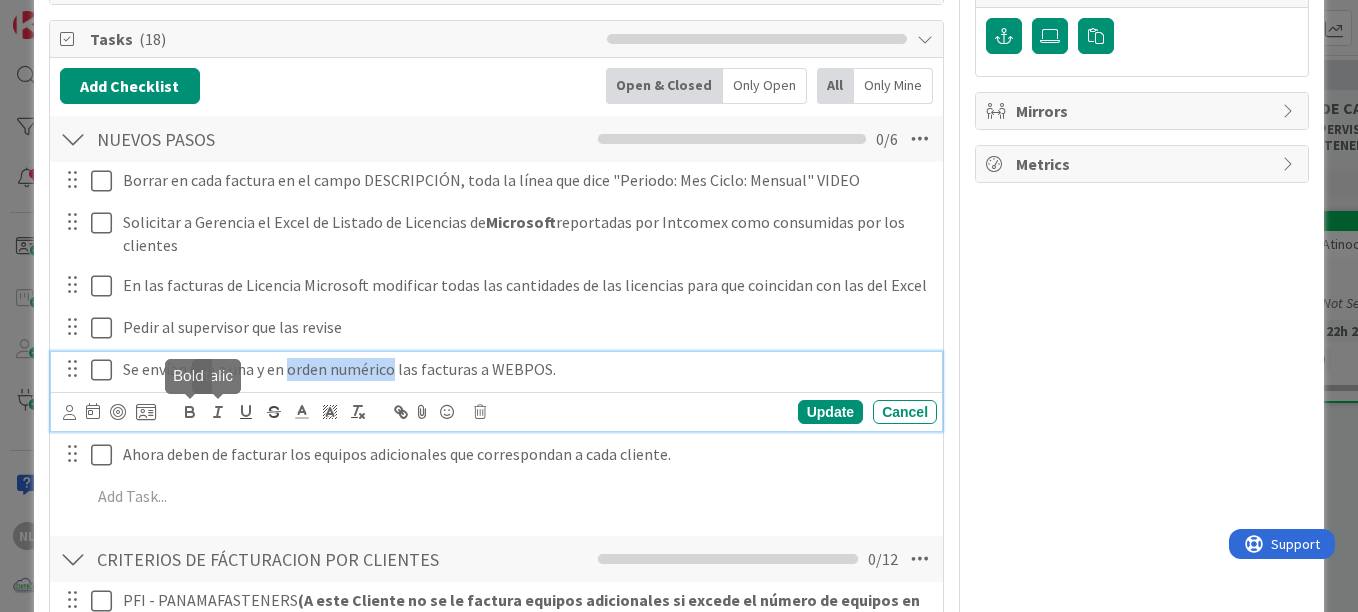 click 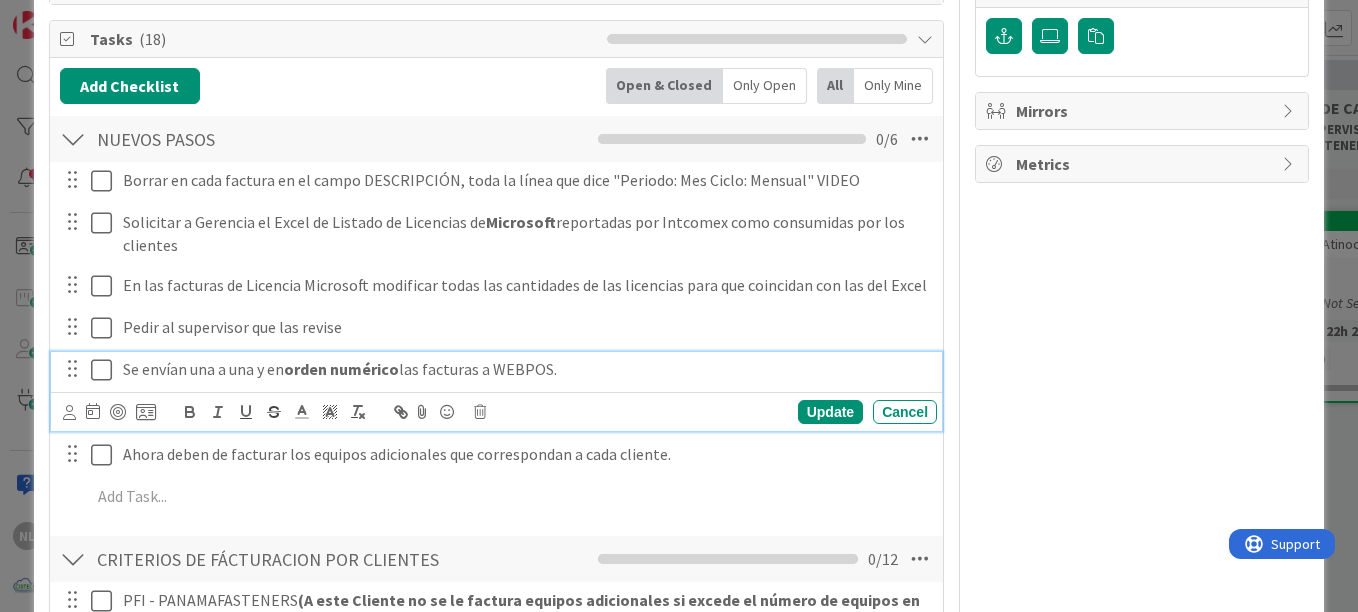 click on "Se envían una a una y en  orden numérico  las facturas a WEBPOS." at bounding box center [526, 369] 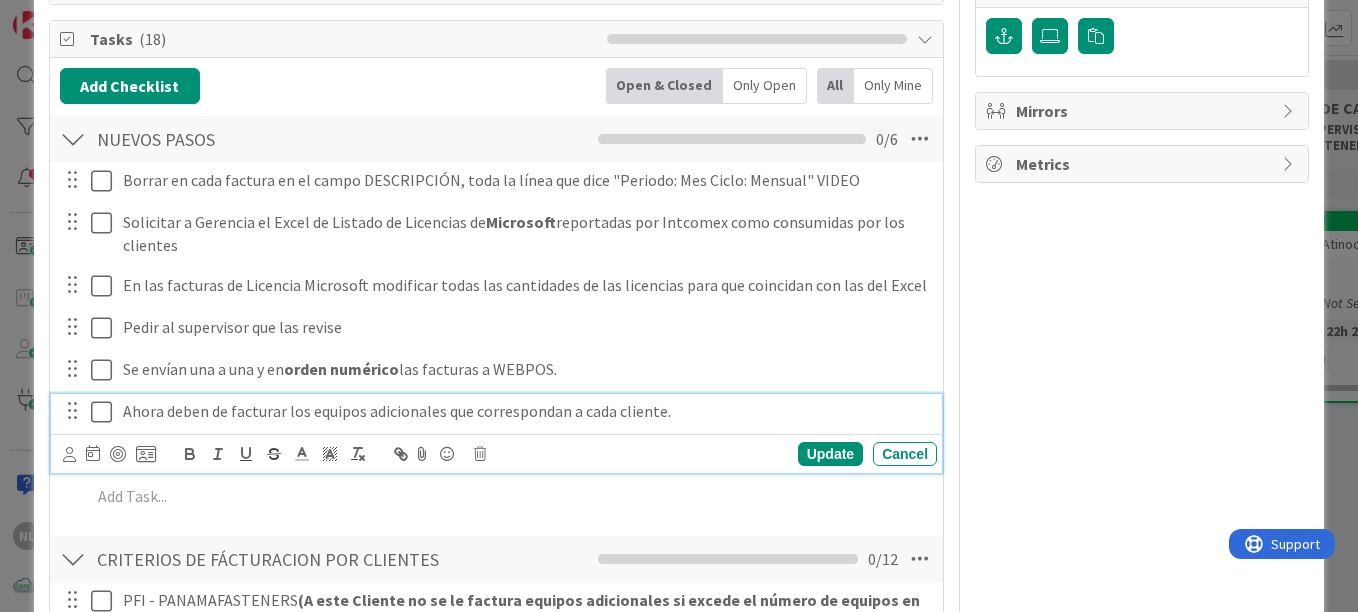 click on "Ahora deben de facturar los equipos adicionales que correspondan a cada cliente." at bounding box center [526, 411] 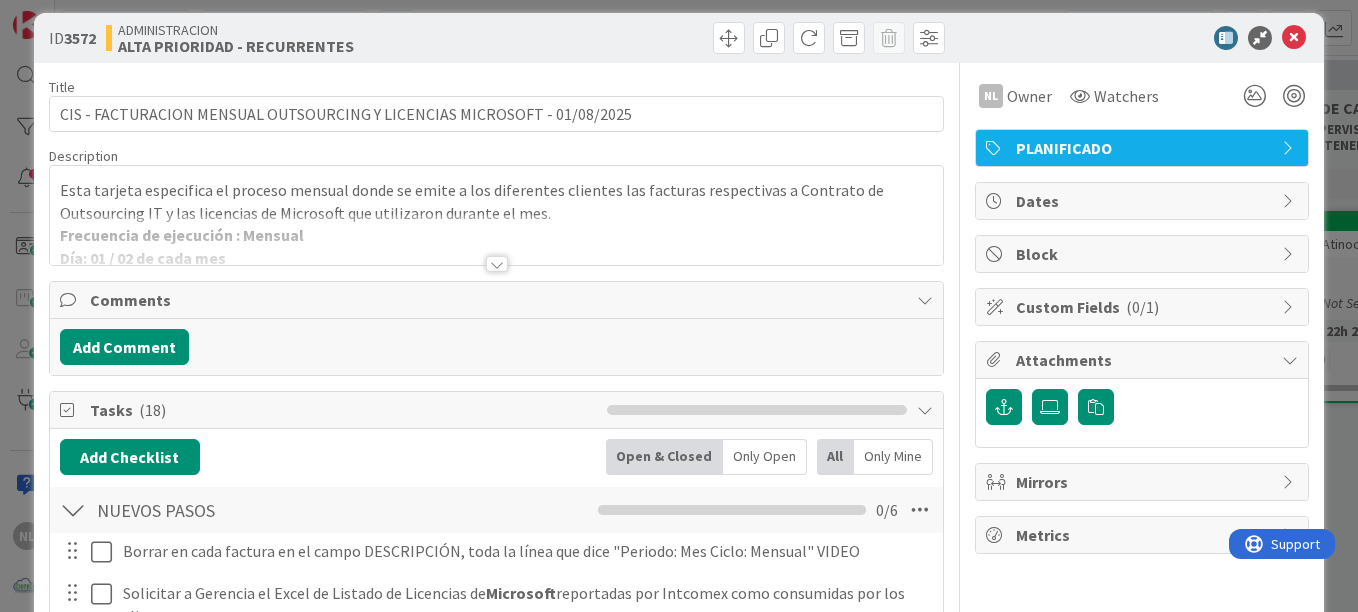 scroll, scrollTop: 0, scrollLeft: 0, axis: both 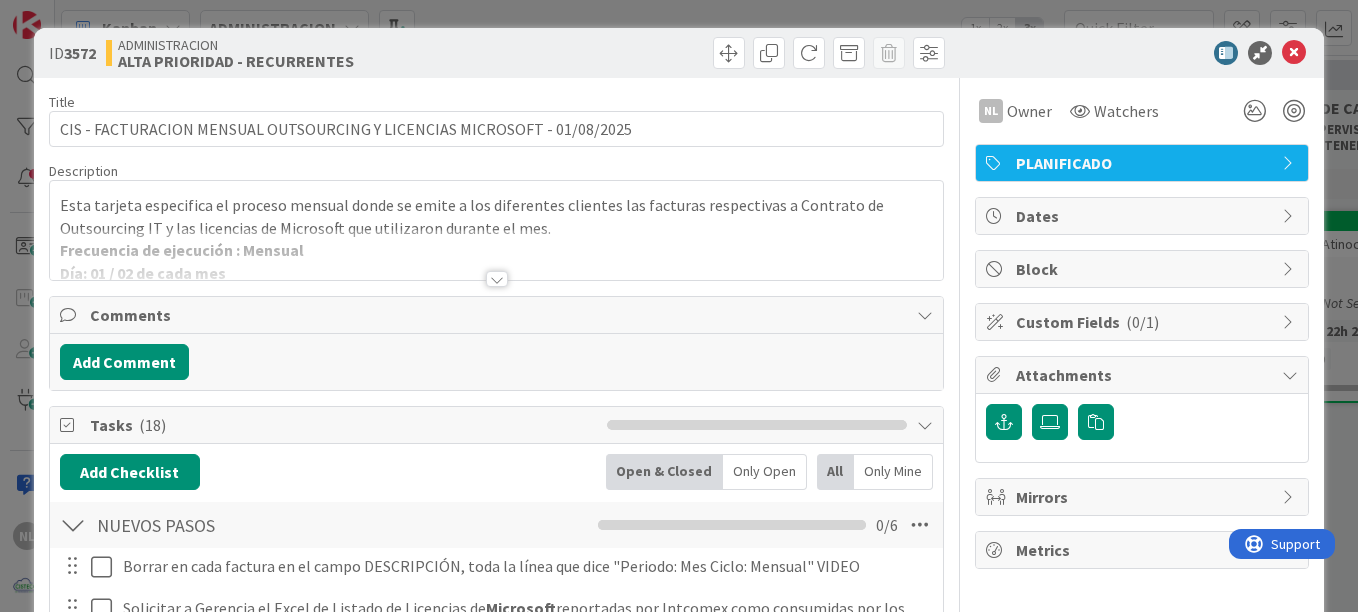 click at bounding box center [497, 279] 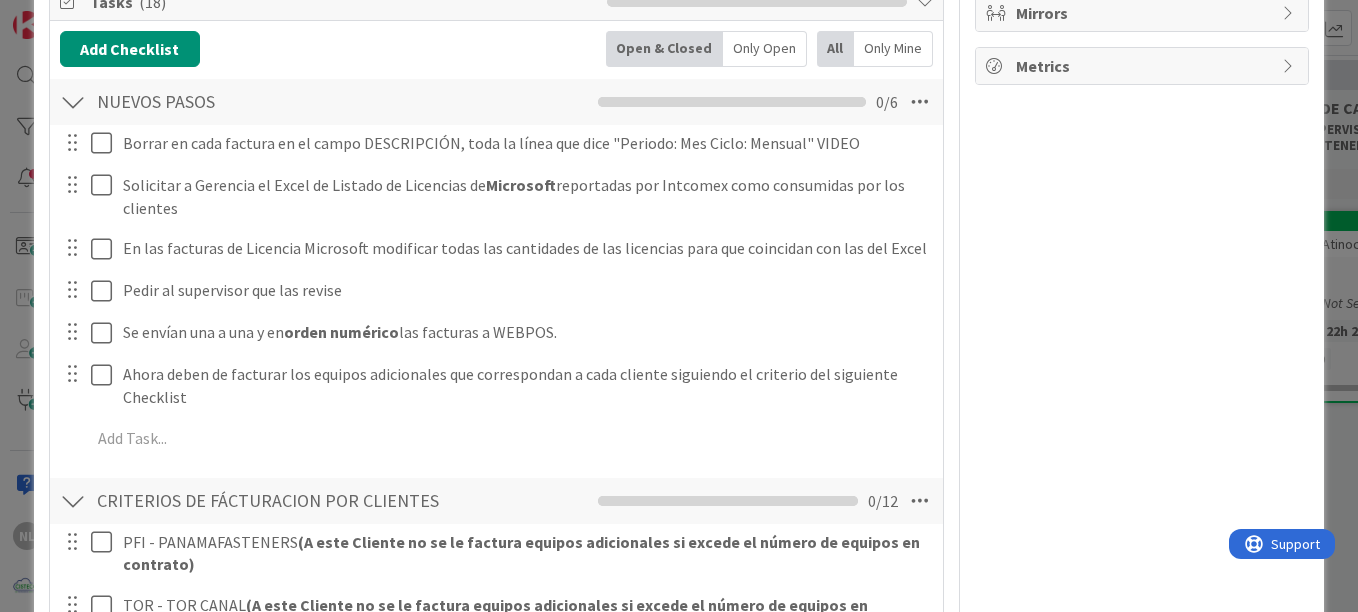 scroll, scrollTop: 470, scrollLeft: 0, axis: vertical 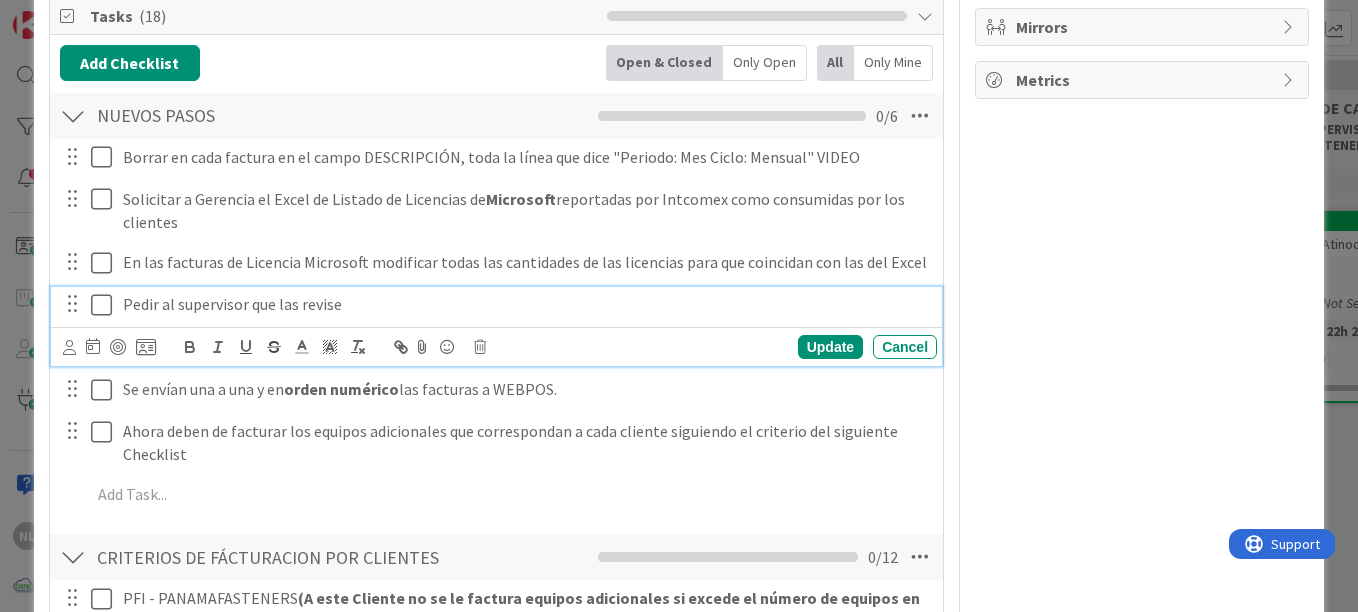 click at bounding box center (106, 305) 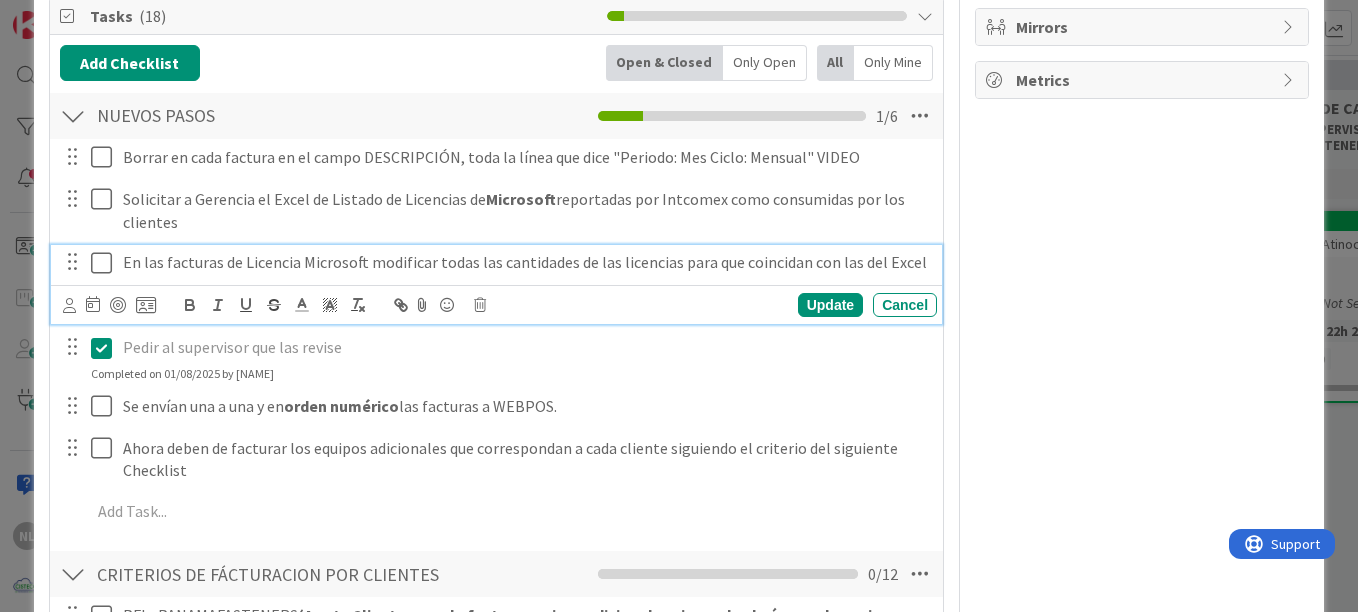 click at bounding box center [106, 263] 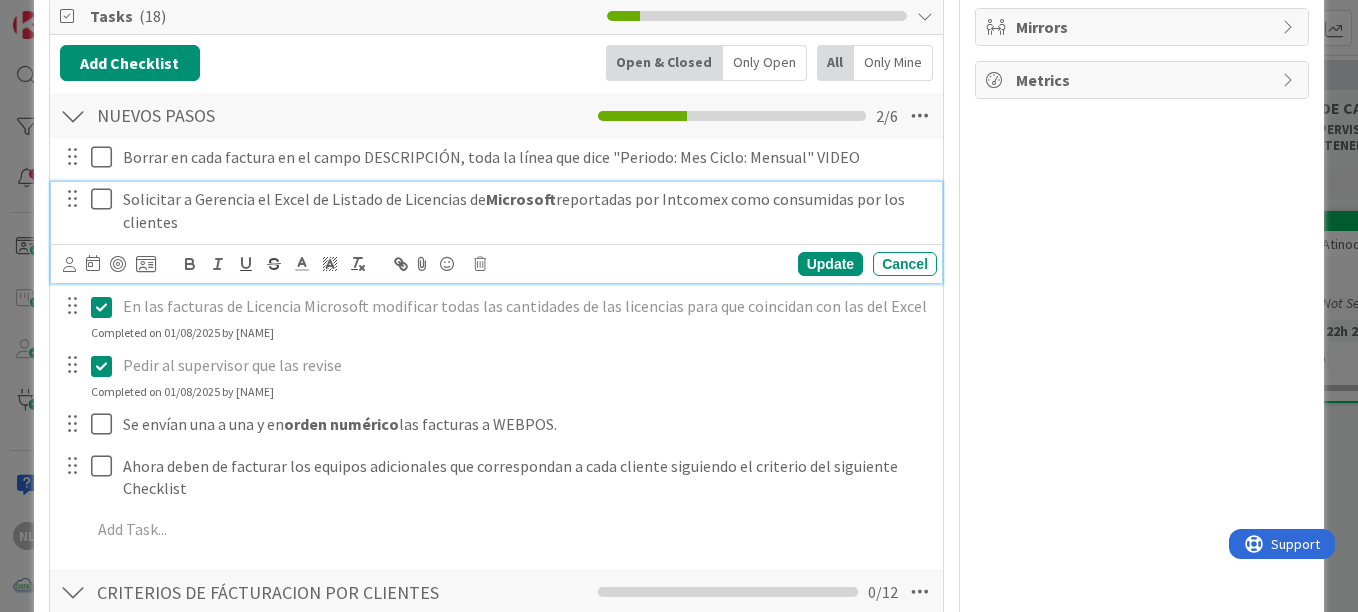 click at bounding box center [106, 199] 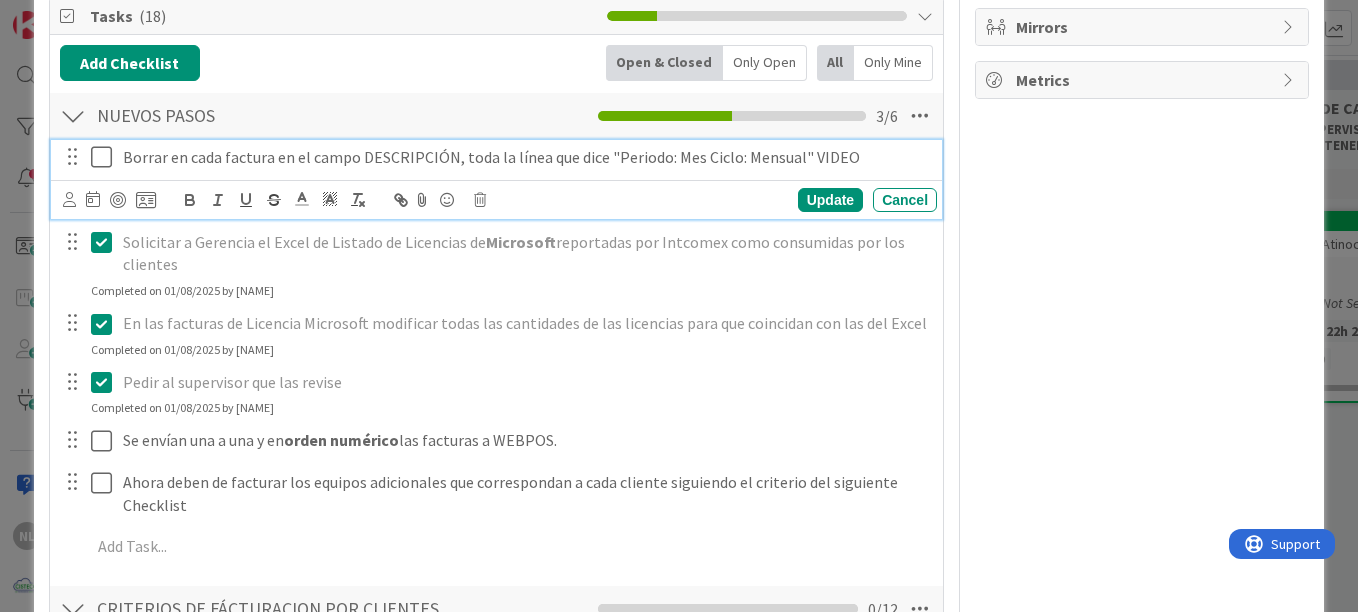 click at bounding box center [106, 157] 